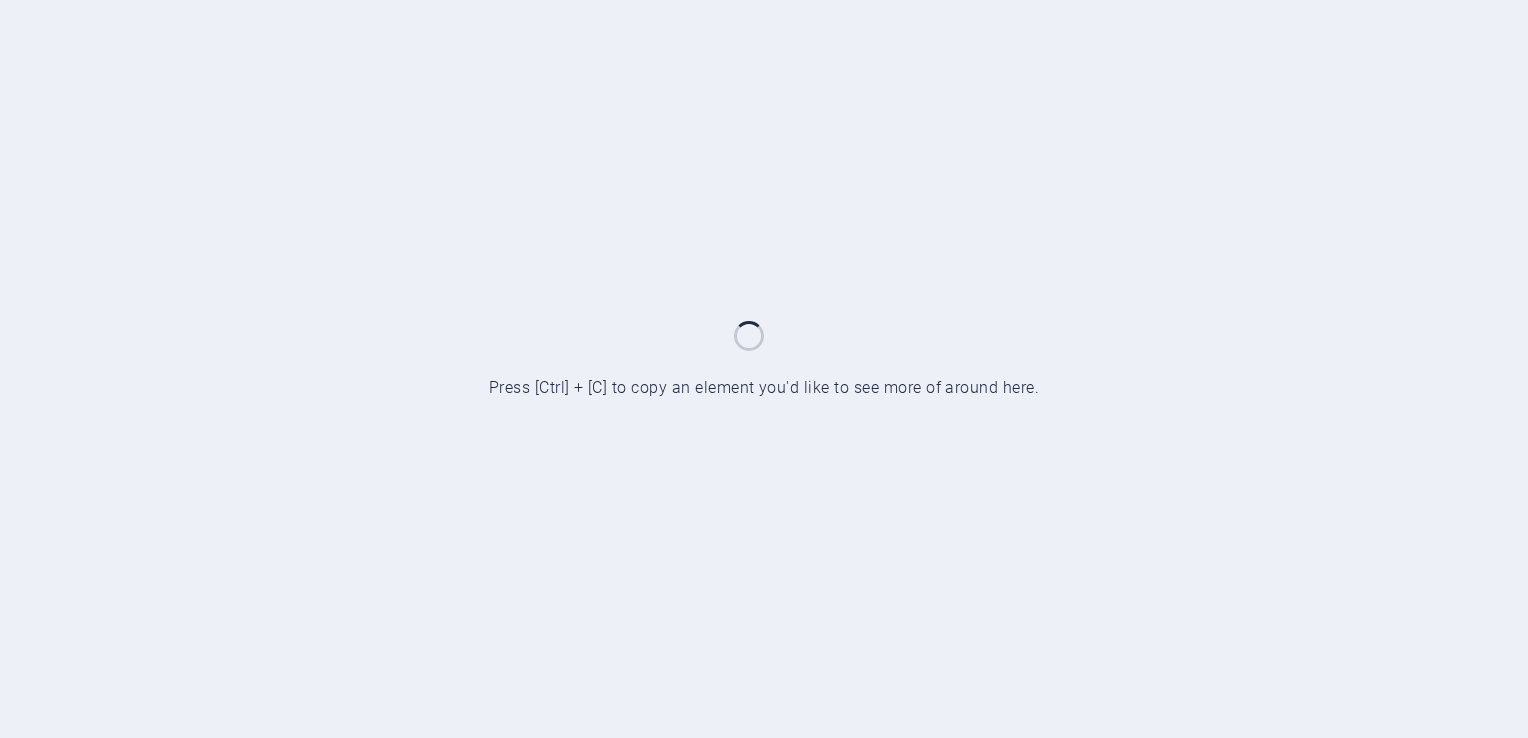 scroll, scrollTop: 0, scrollLeft: 0, axis: both 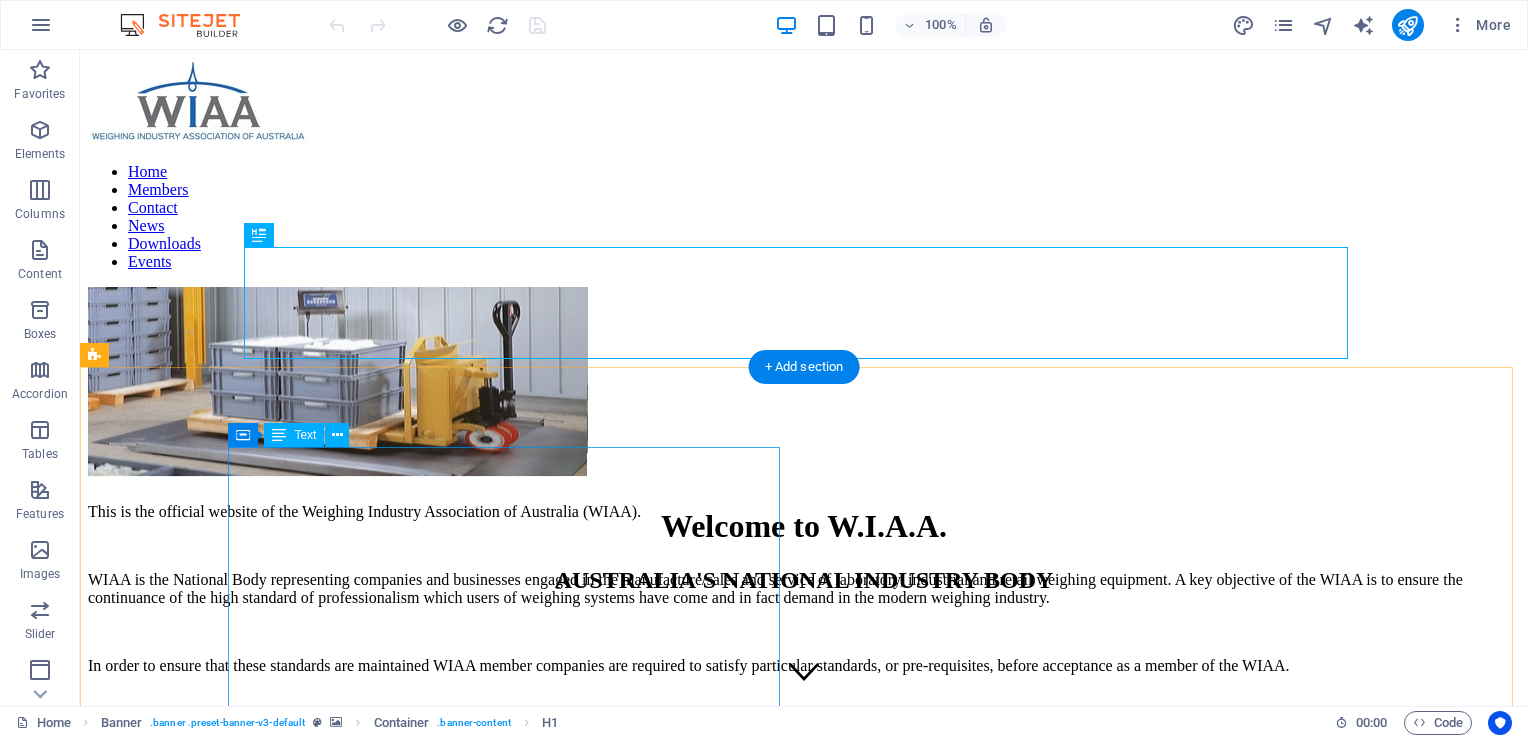 click on "This is the official website of the Weighing Industry Association of Australia (WIAA). WIAA is the National Body representing companies and businesses engaged in the manufacture/sales and service of laboratory, industrial and retail weighing equipment. A key objective of the WIAA is to ensure the continuance of the high standard of professionalism which users of weighing systems have come and in fact demand in the modern weighing industry. In order to ensure that these standards are maintained WIAA member companies are required to satisfy particular standards, or pre-requisites, before acceptance as a member of the WIAA. WIAA members are also bound by a Code of Ethics, which addresses the issues of proper member conduct in order to ensure customer satisfaction. For correct weight choose a WIAA member company – we work towards professionalism and service for YOUR weighing requirements. BECOME A MEMBER! Enjoy the benefits of being a W.I.A.A. member and join today! Click here to join !" at bounding box center (804, 762) 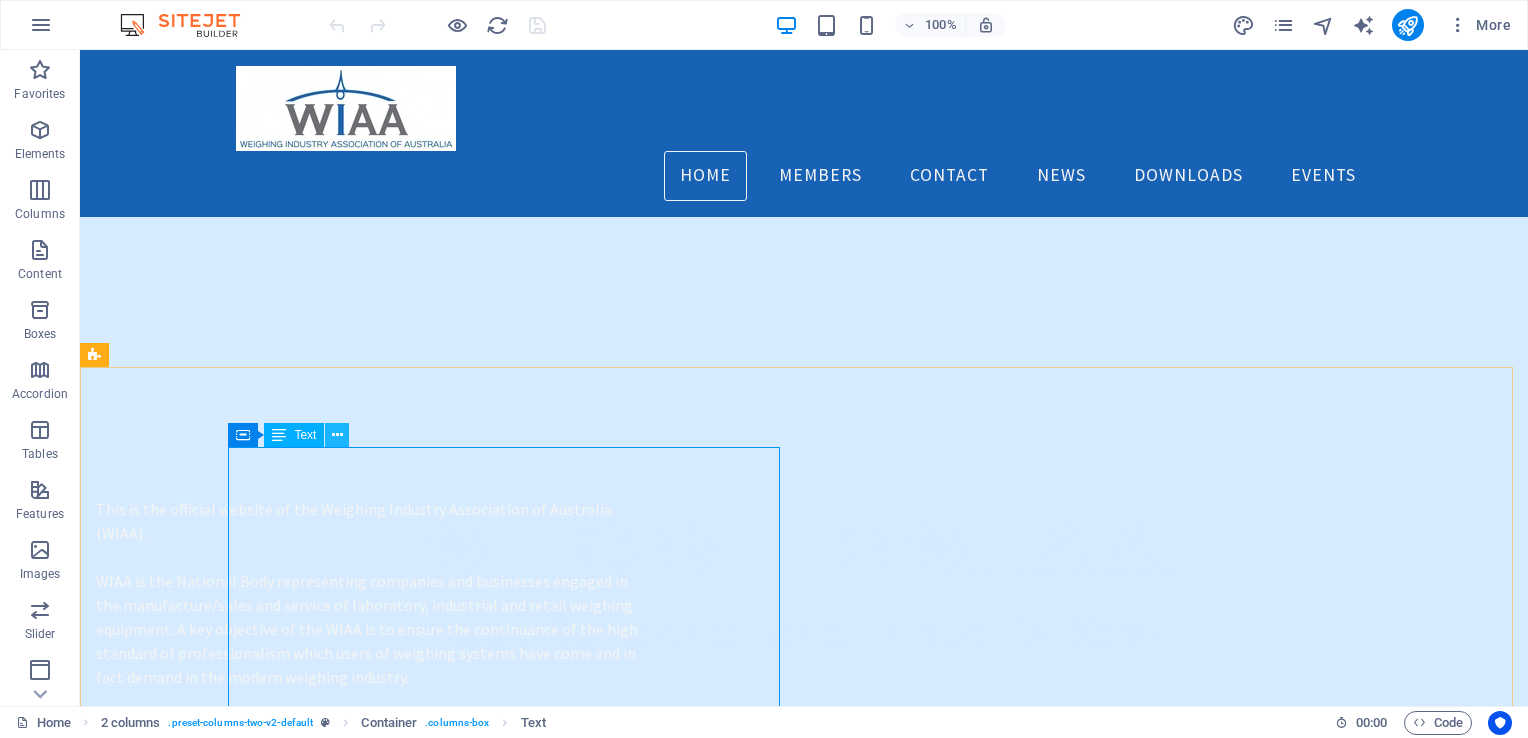click at bounding box center [337, 435] 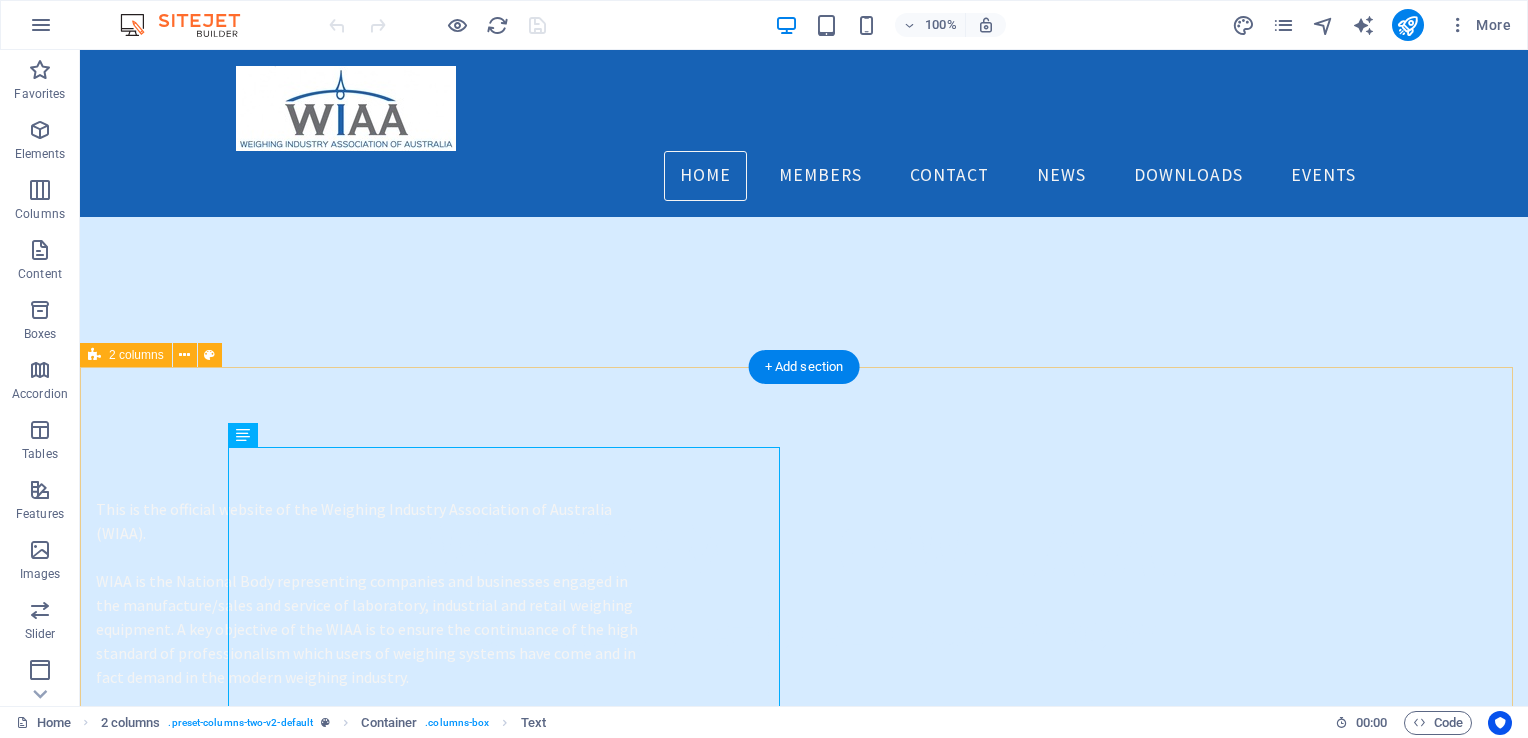 click on "This is the official website of the Weighing Industry Association of Australia (WIAA). WIAA is the National Body representing companies and businesses engaged in the manufacture/sales and service of laboratory, industrial and retail weighing equipment. A key objective of the WIAA is to ensure the continuance of the high standard of professionalism which users of weighing systems have come and in fact demand in the modern weighing industry. In order to ensure that these standards are maintained WIAA member companies are required to satisfy particular standards, or pre-requisites, before acceptance as a member of the WIAA. WIAA members are also bound by a Code of Ethics, which addresses the issues of proper member conduct in order to ensure customer satisfaction. For correct weight choose a WIAA member company – we work towards professionalism and service for YOUR weighing requirements. BECOME A MEMBER! Enjoy the benefits of being a W.I.A.A. member and join today! Click here to join ! STAY UP TO DATE!" at bounding box center [804, 1320] 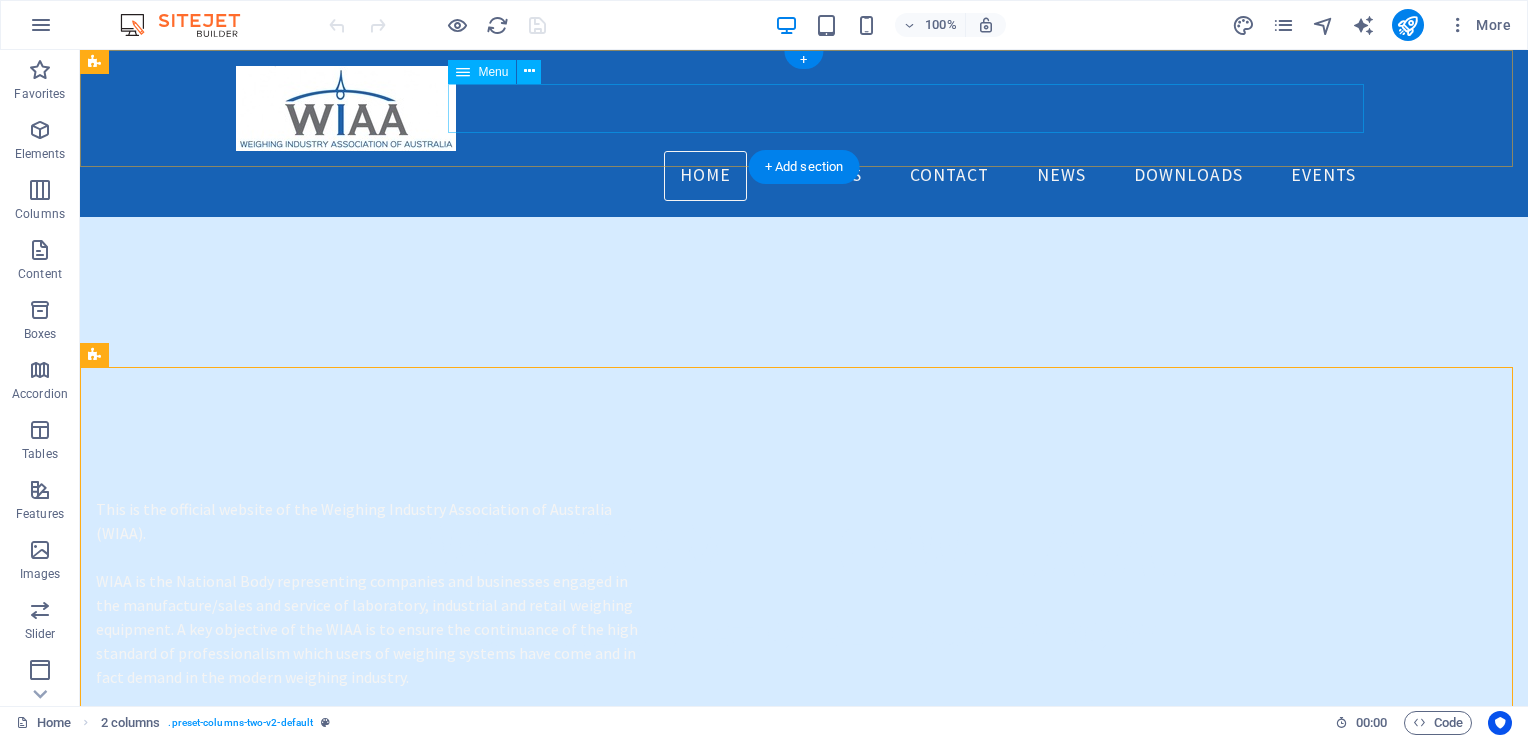 click on "Home Members Contact News Downloads Events" at bounding box center [804, 176] 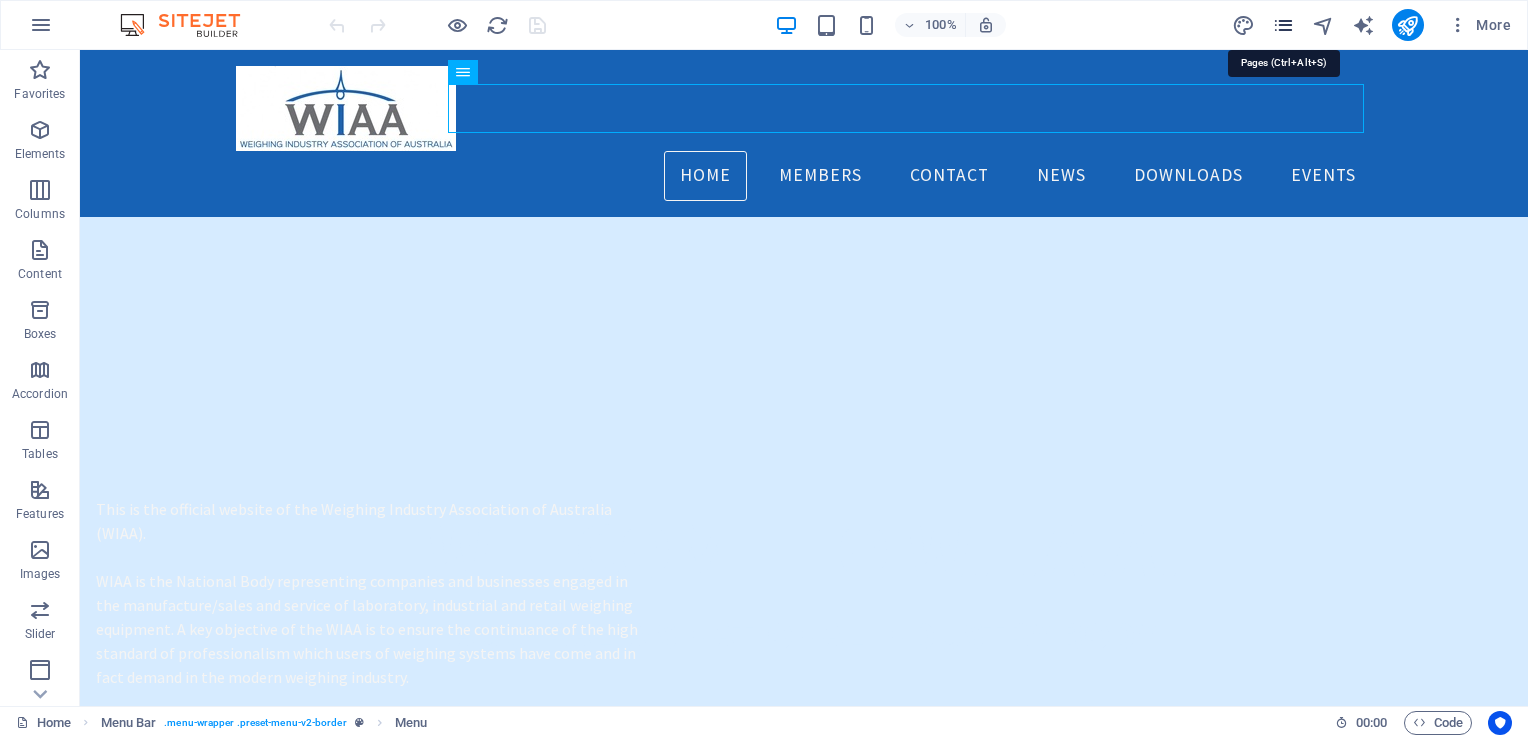 click at bounding box center (1283, 25) 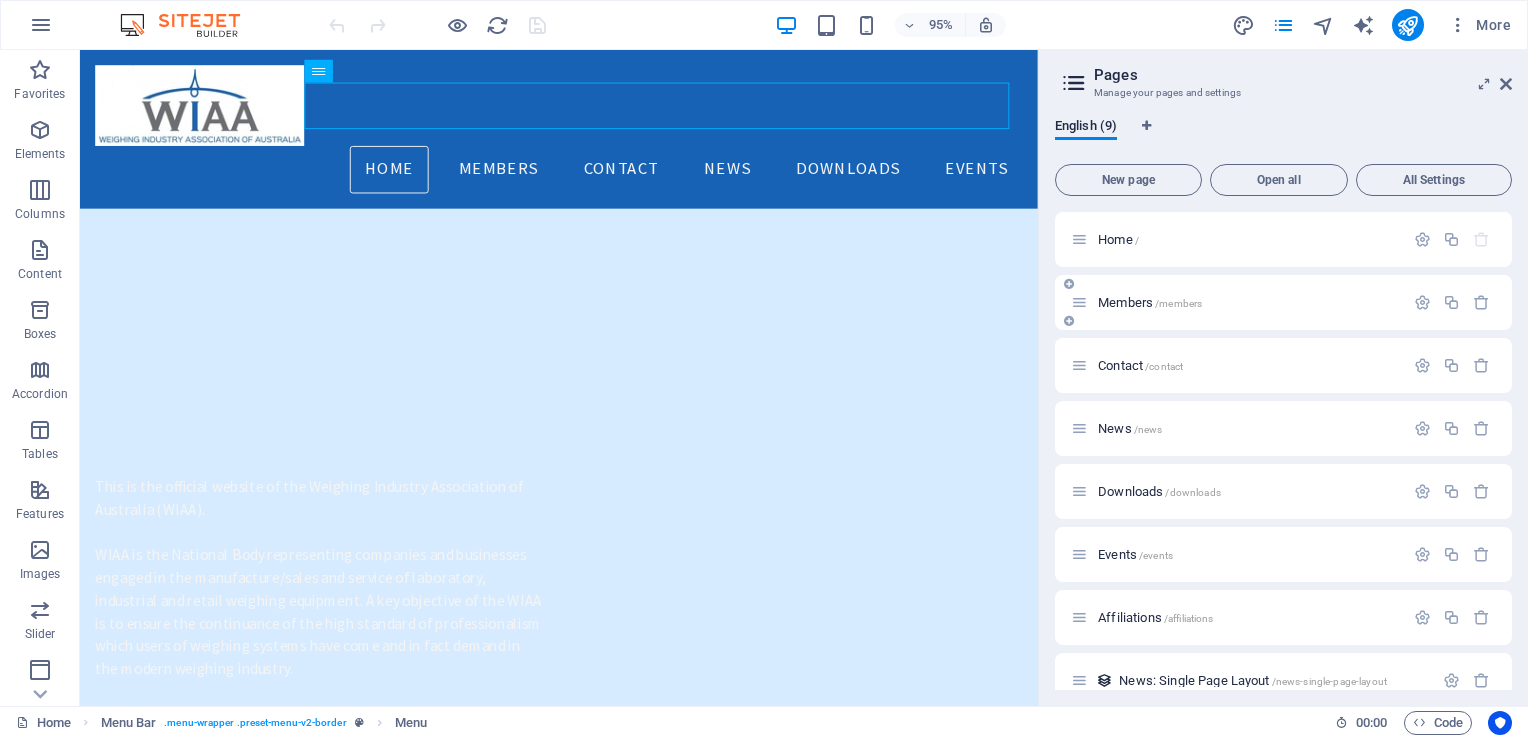 click on "Members /members" at bounding box center (1283, 302) 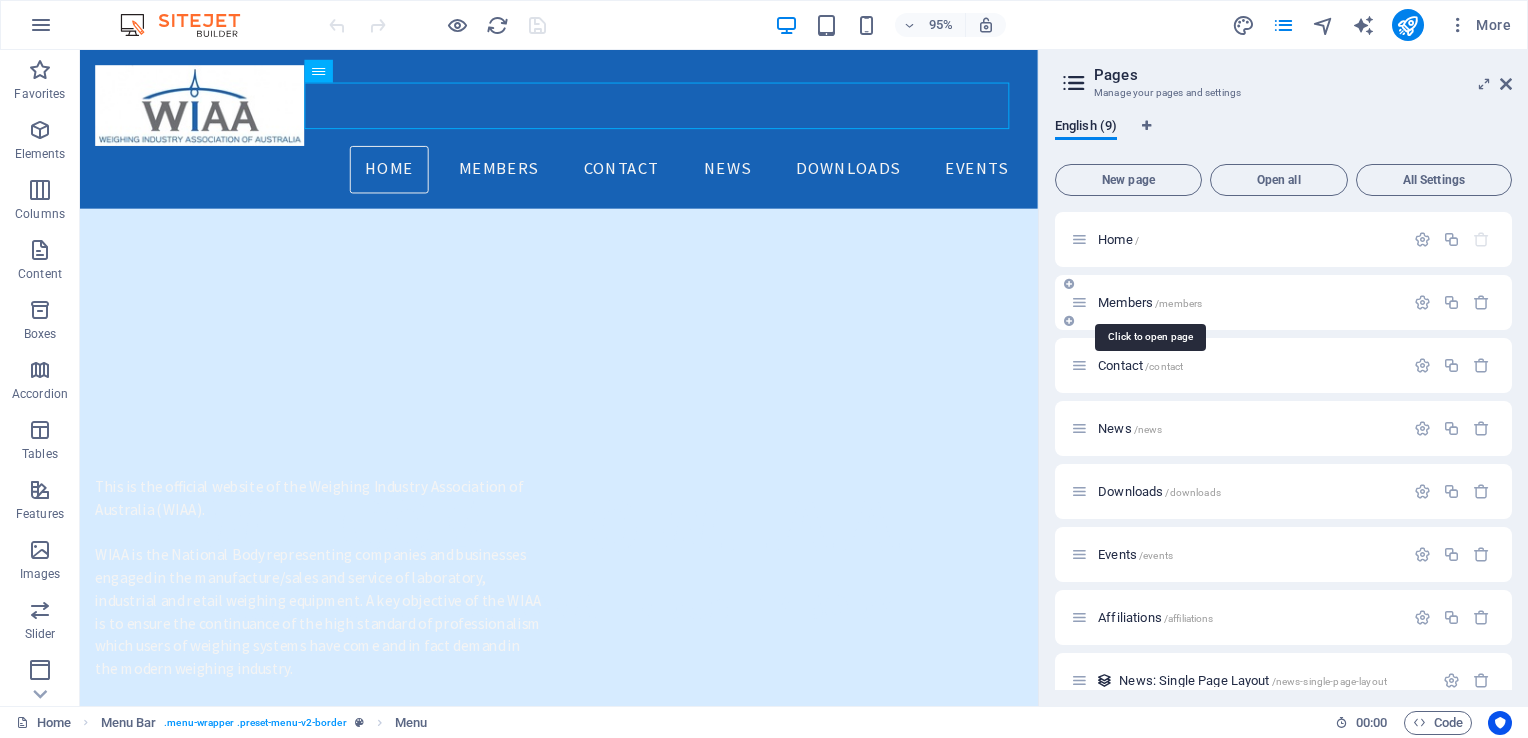 click on "Members /members" at bounding box center (1150, 302) 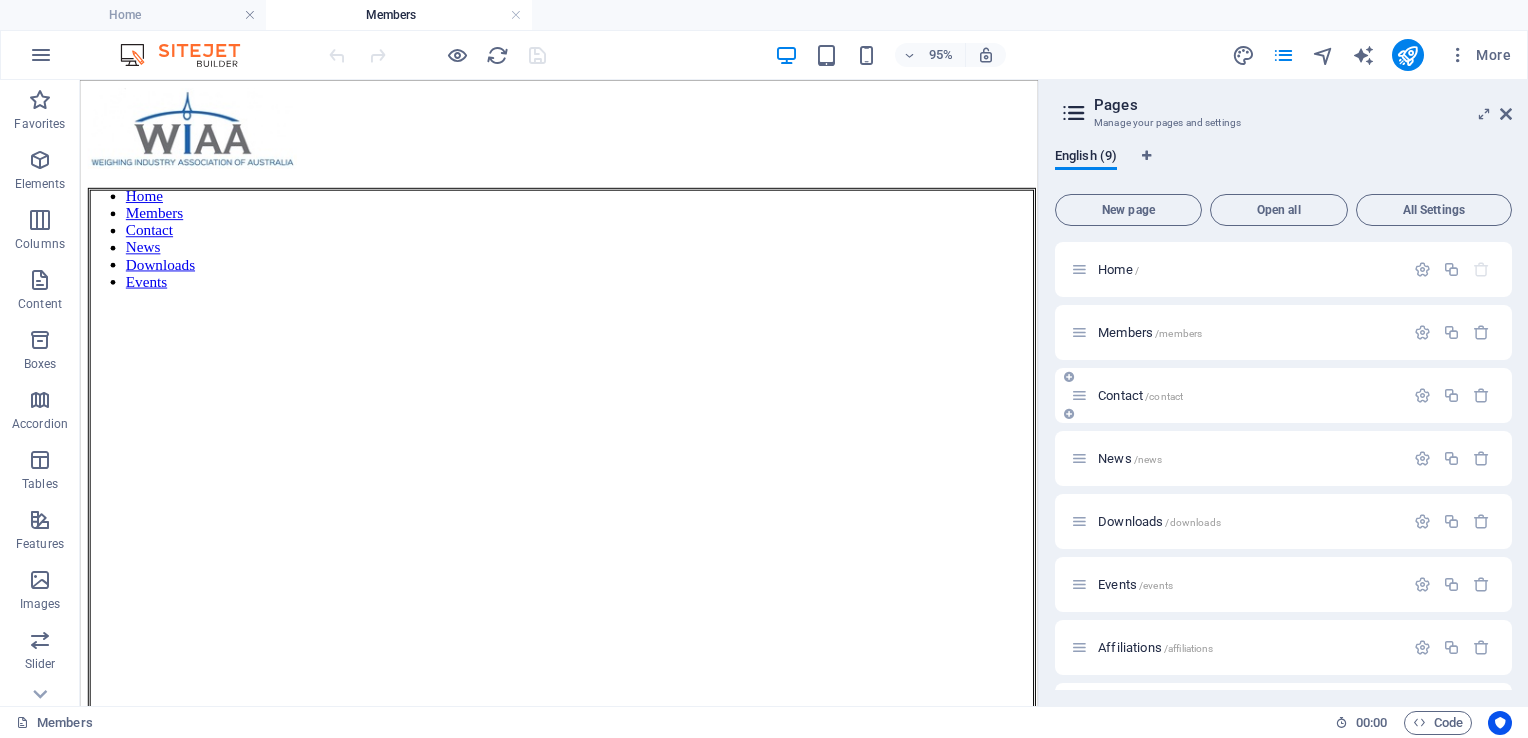 scroll, scrollTop: 0, scrollLeft: 0, axis: both 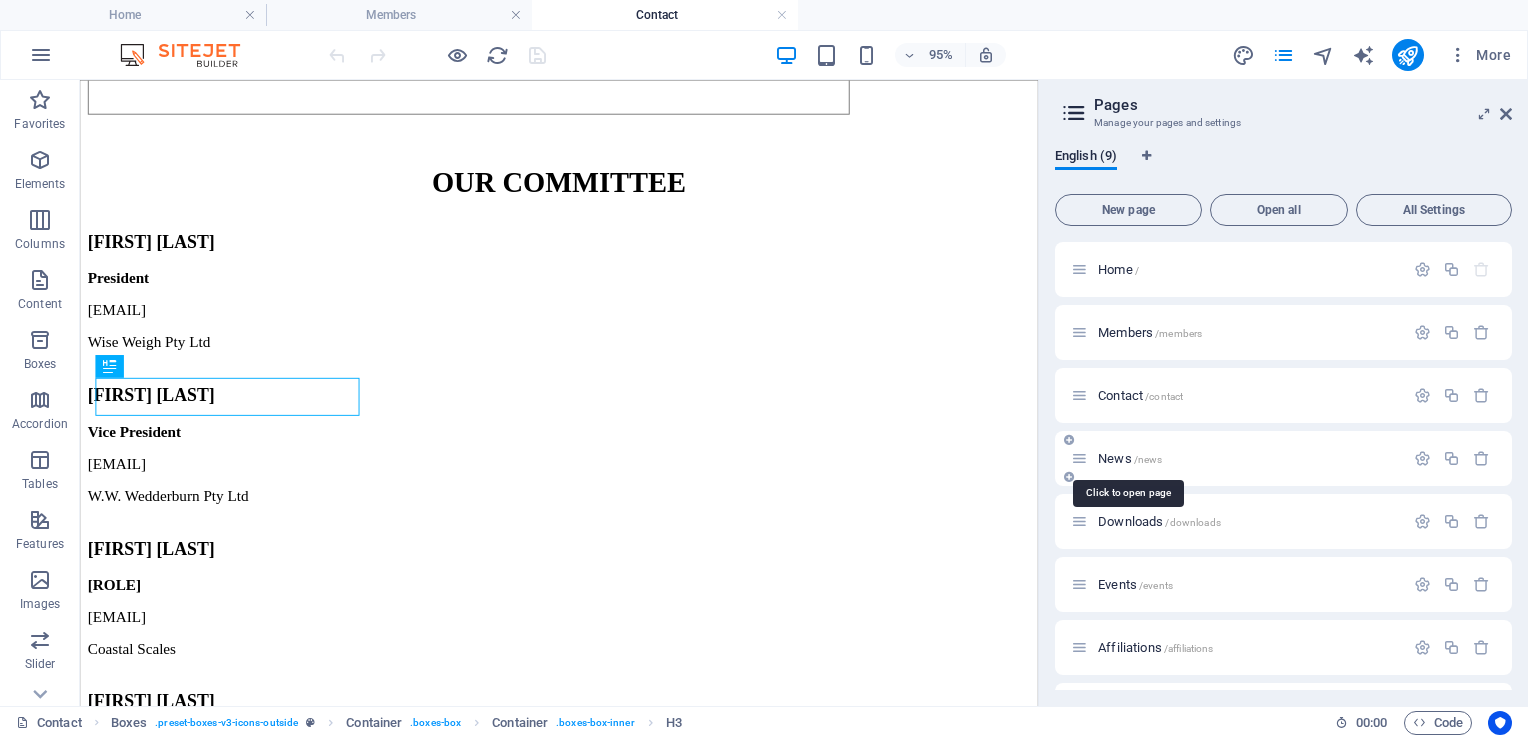 click on "News /news" at bounding box center [1130, 458] 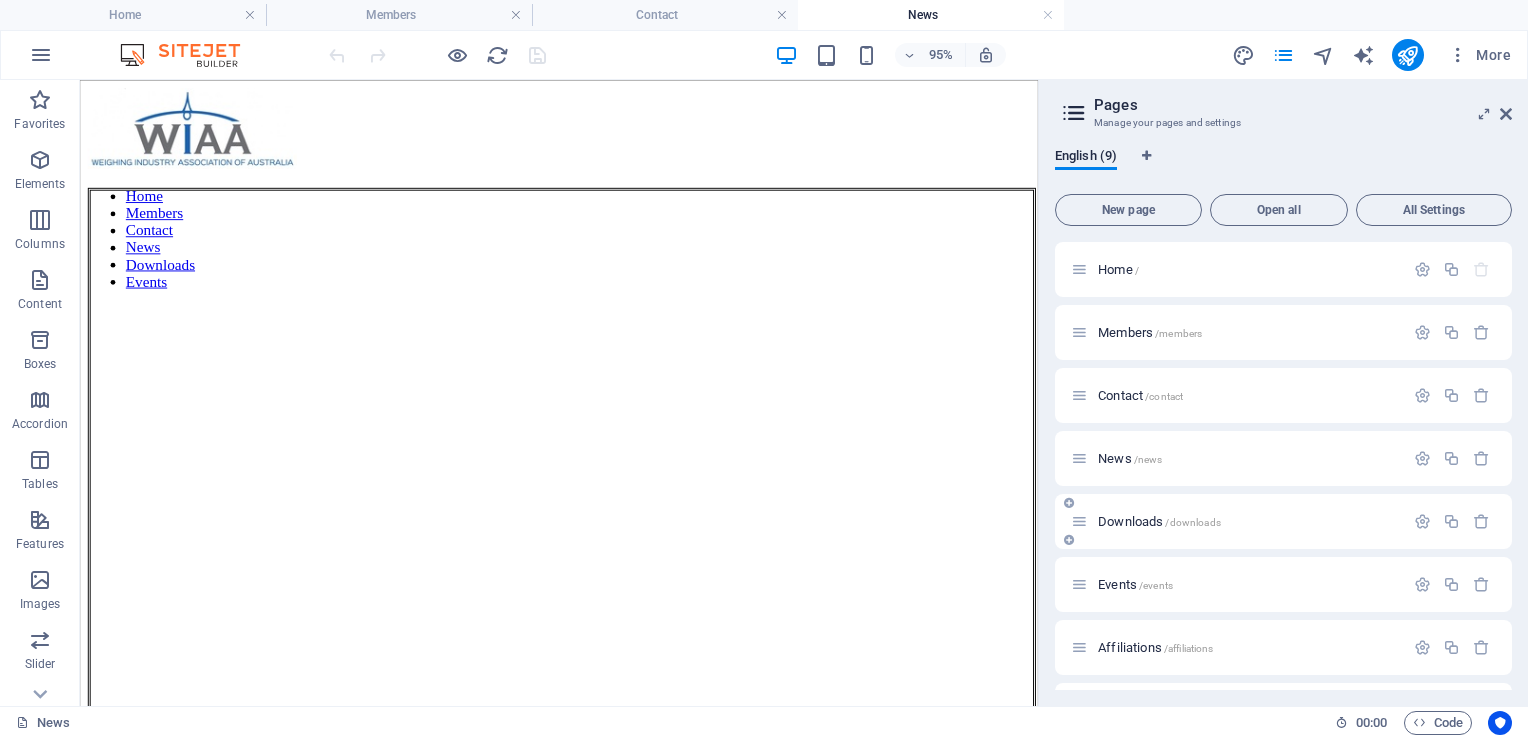 scroll, scrollTop: 0, scrollLeft: 0, axis: both 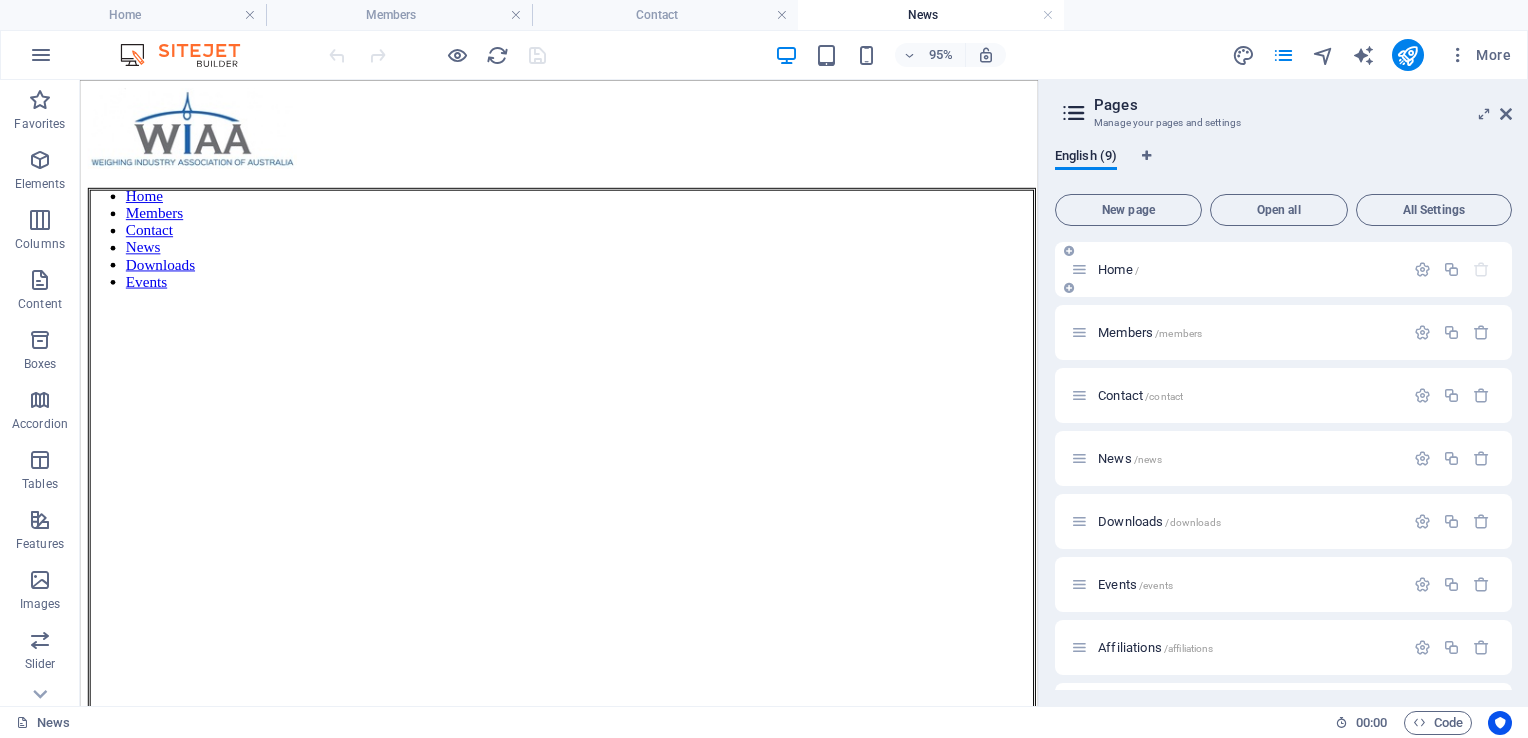 click on "Home /" at bounding box center [1118, 269] 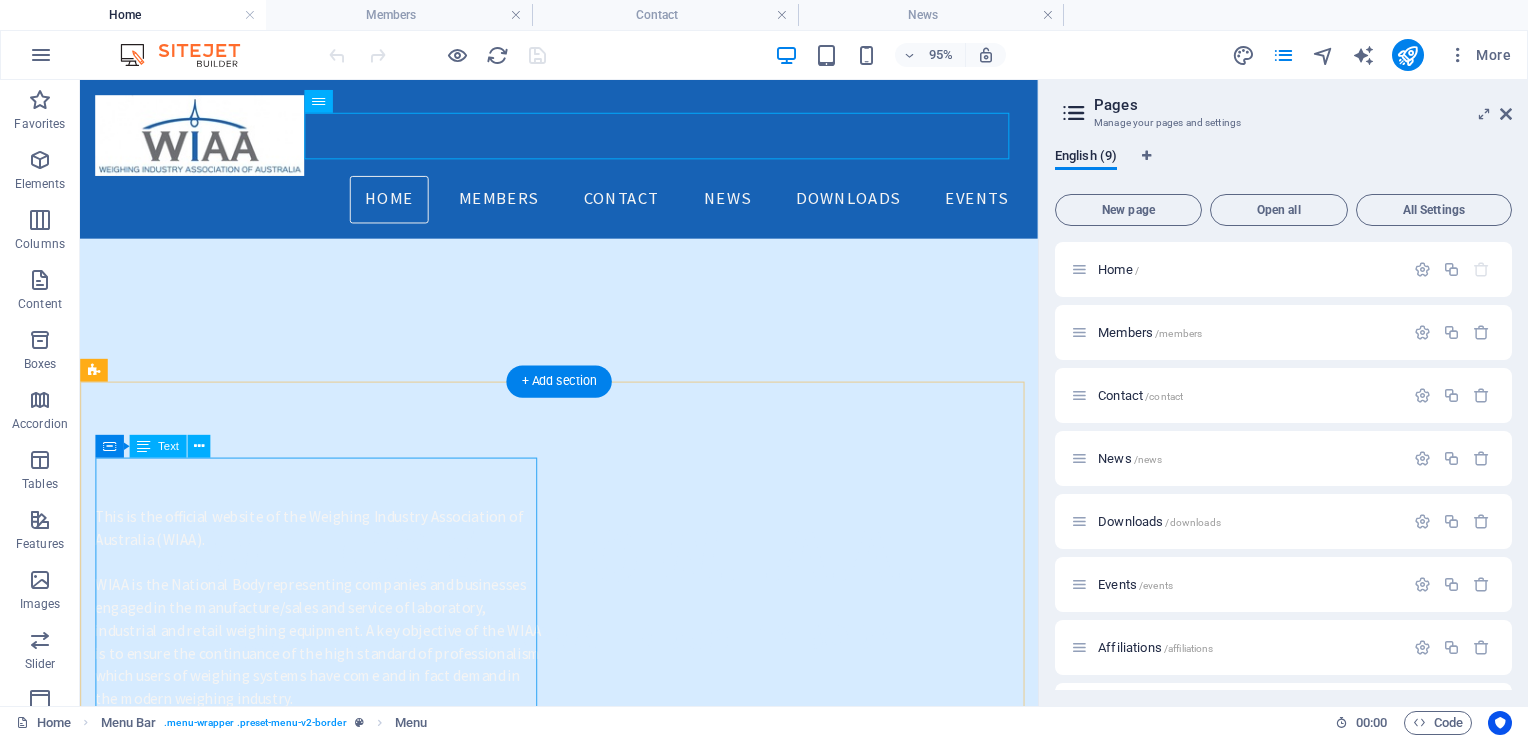 click on "This is the official website of the Weighing Industry Association of Australia (WIAA). WIAA is the National Body representing companies and businesses engaged in the manufacture/sales and service of laboratory, industrial and retail weighing equipment. A key objective of the WIAA is to ensure the continuance of the high standard of professionalism which users of weighing systems have come and in fact demand in the modern weighing industry. In order to ensure that these standards are maintained WIAA member companies are required to satisfy particular standards, or pre-requisites, before acceptance as a member of the WIAA. WIAA members are also bound by a Code of Ethics, which addresses the issues of proper member conduct in order to ensure customer satisfaction. For correct weight choose a WIAA member company – we work towards professionalism and service for YOUR weighing requirements. BECOME A MEMBER! Enjoy the benefits of being a W.I.A.A. member and join today! Click here to join !" at bounding box center [332, 854] 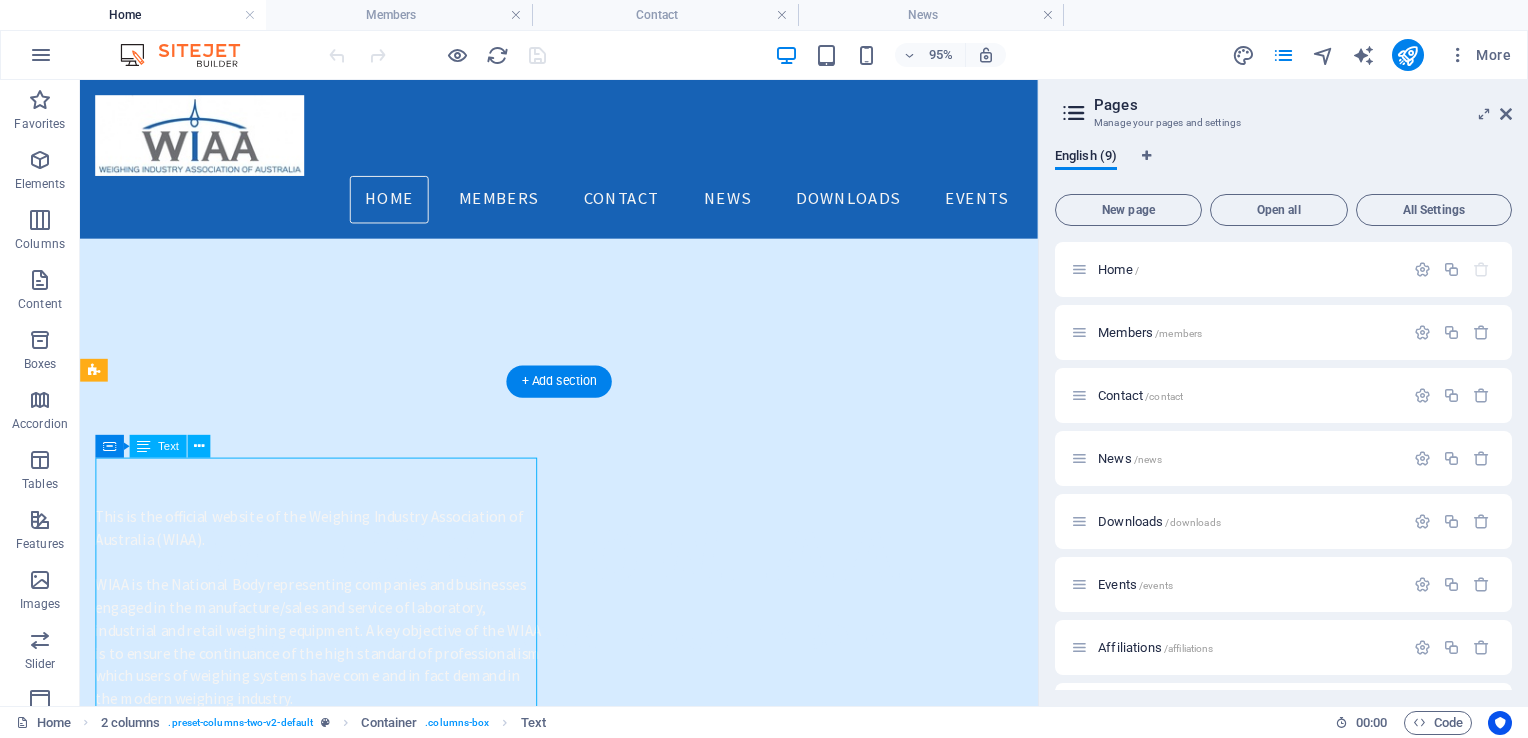 click on "This is the official website of the Weighing Industry Association of Australia (WIAA). WIAA is the National Body representing companies and businesses engaged in the manufacture/sales and service of laboratory, industrial and retail weighing equipment. A key objective of the WIAA is to ensure the continuance of the high standard of professionalism which users of weighing systems have come and in fact demand in the modern weighing industry. In order to ensure that these standards are maintained WIAA member companies are required to satisfy particular standards, or pre-requisites, before acceptance as a member of the WIAA. WIAA members are also bound by a Code of Ethics, which addresses the issues of proper member conduct in order to ensure customer satisfaction. For correct weight choose a WIAA member company – we work towards professionalism and service for YOUR weighing requirements. BECOME A MEMBER! Enjoy the benefits of being a W.I.A.A. member and join today! Click here to join !" at bounding box center [332, 854] 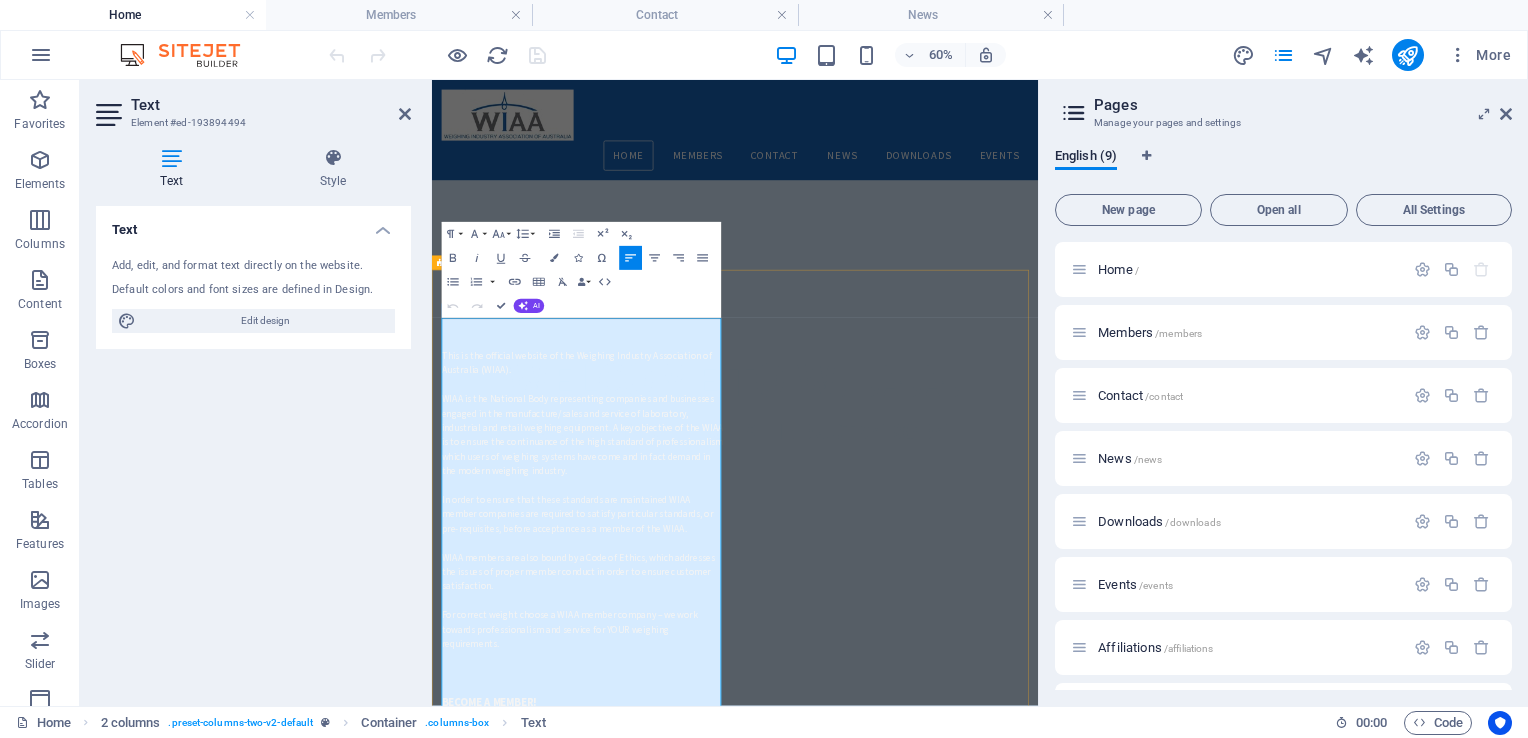 click on "This is the official website of the Weighing Industry Association of Australia (WIAA)." at bounding box center (684, 551) 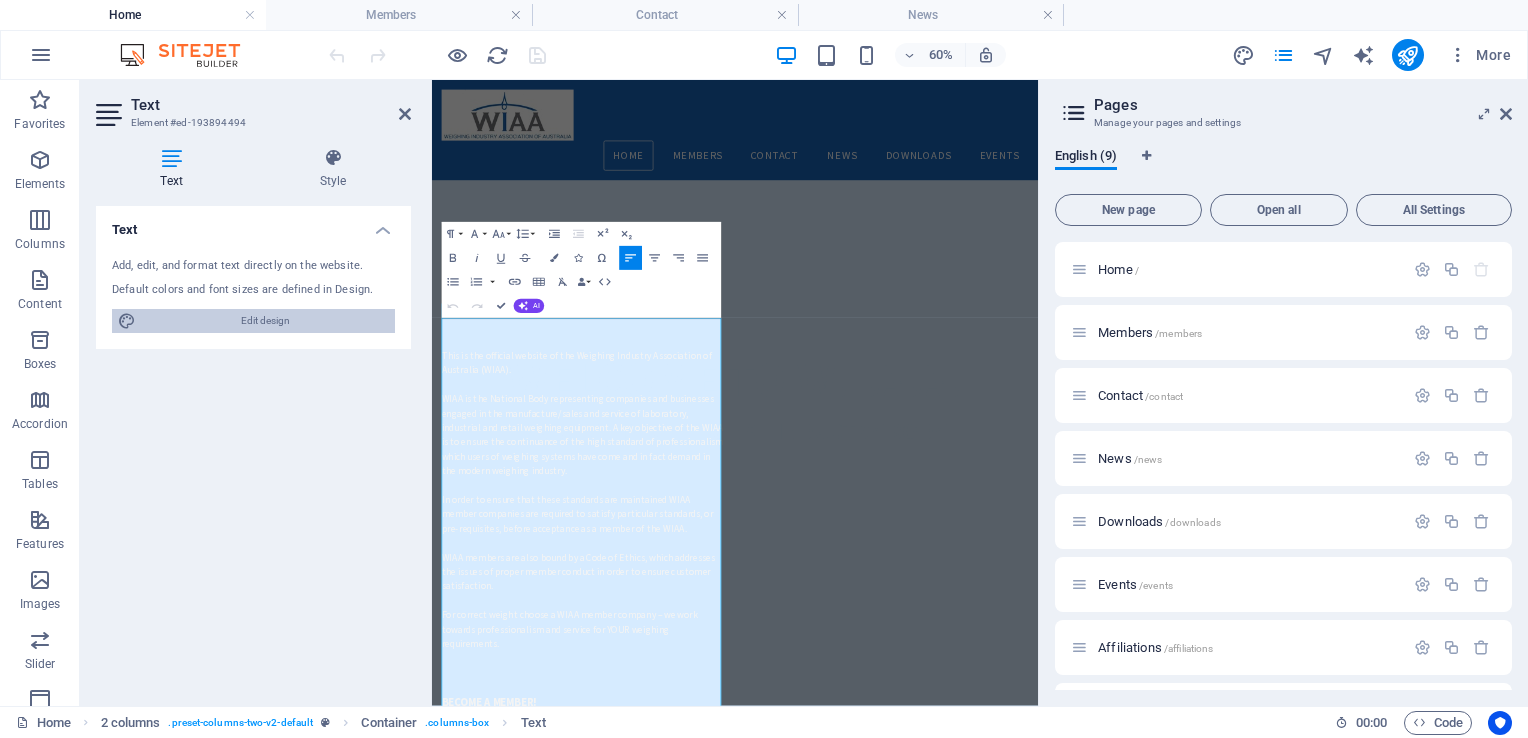 click on "Edit design" at bounding box center [265, 321] 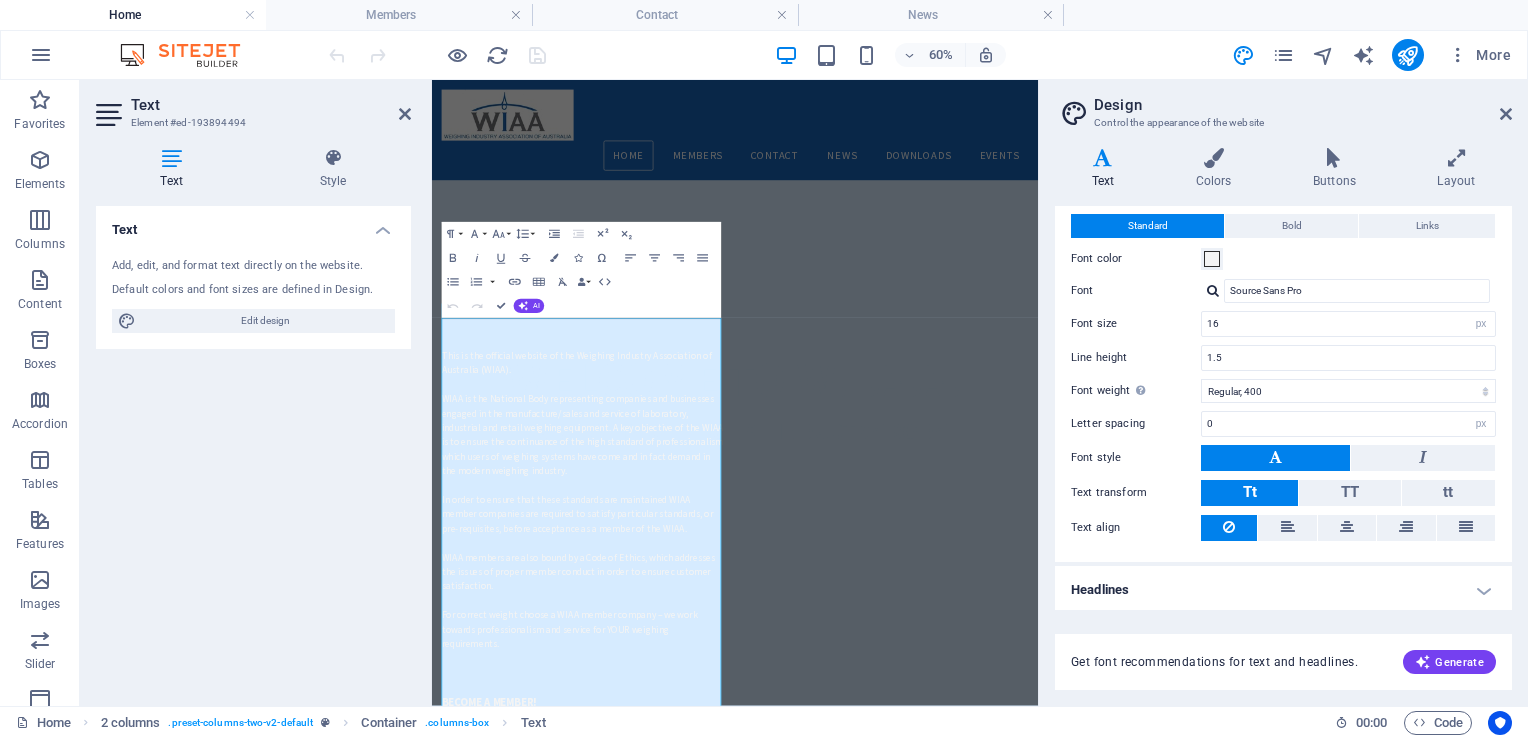 scroll, scrollTop: 0, scrollLeft: 0, axis: both 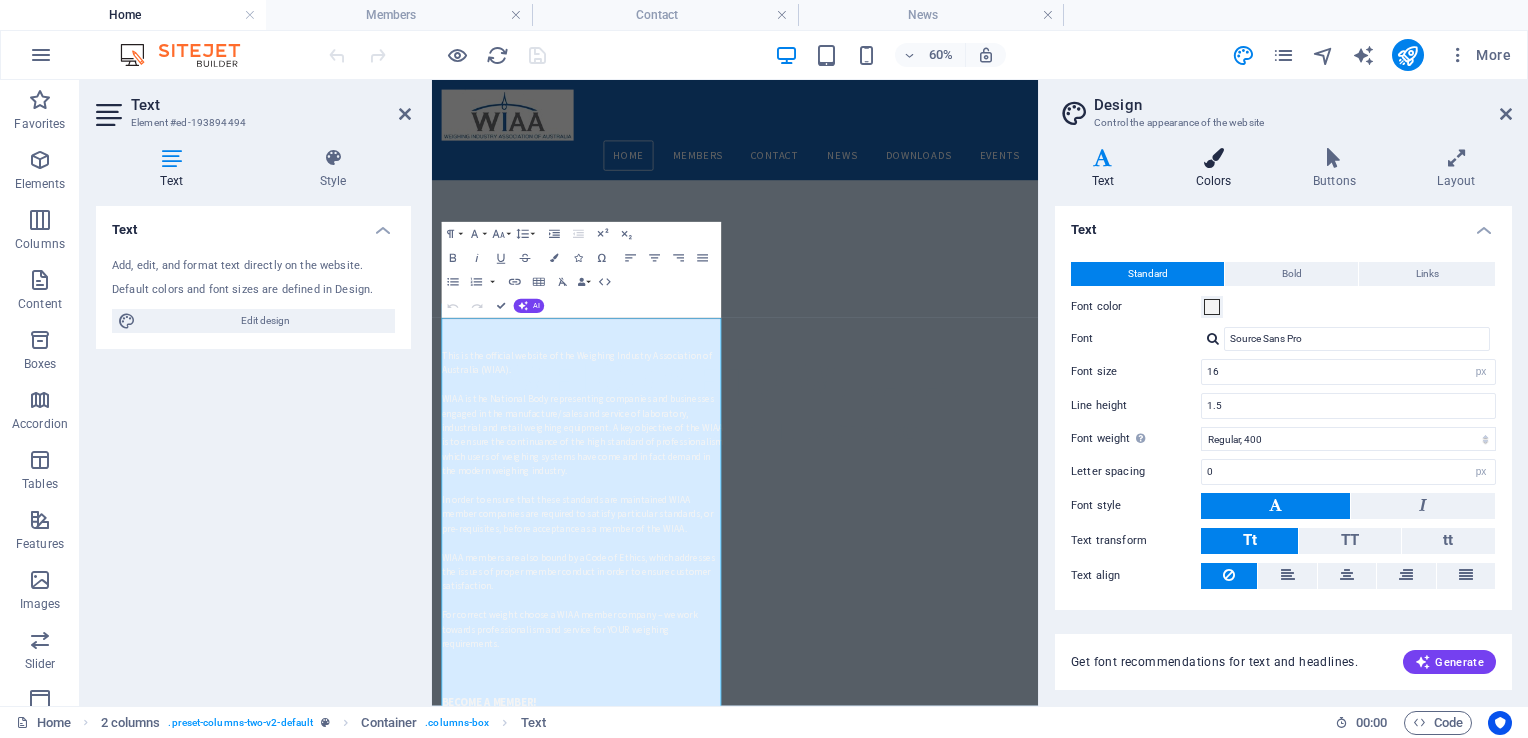 click on "Colors" at bounding box center [1217, 169] 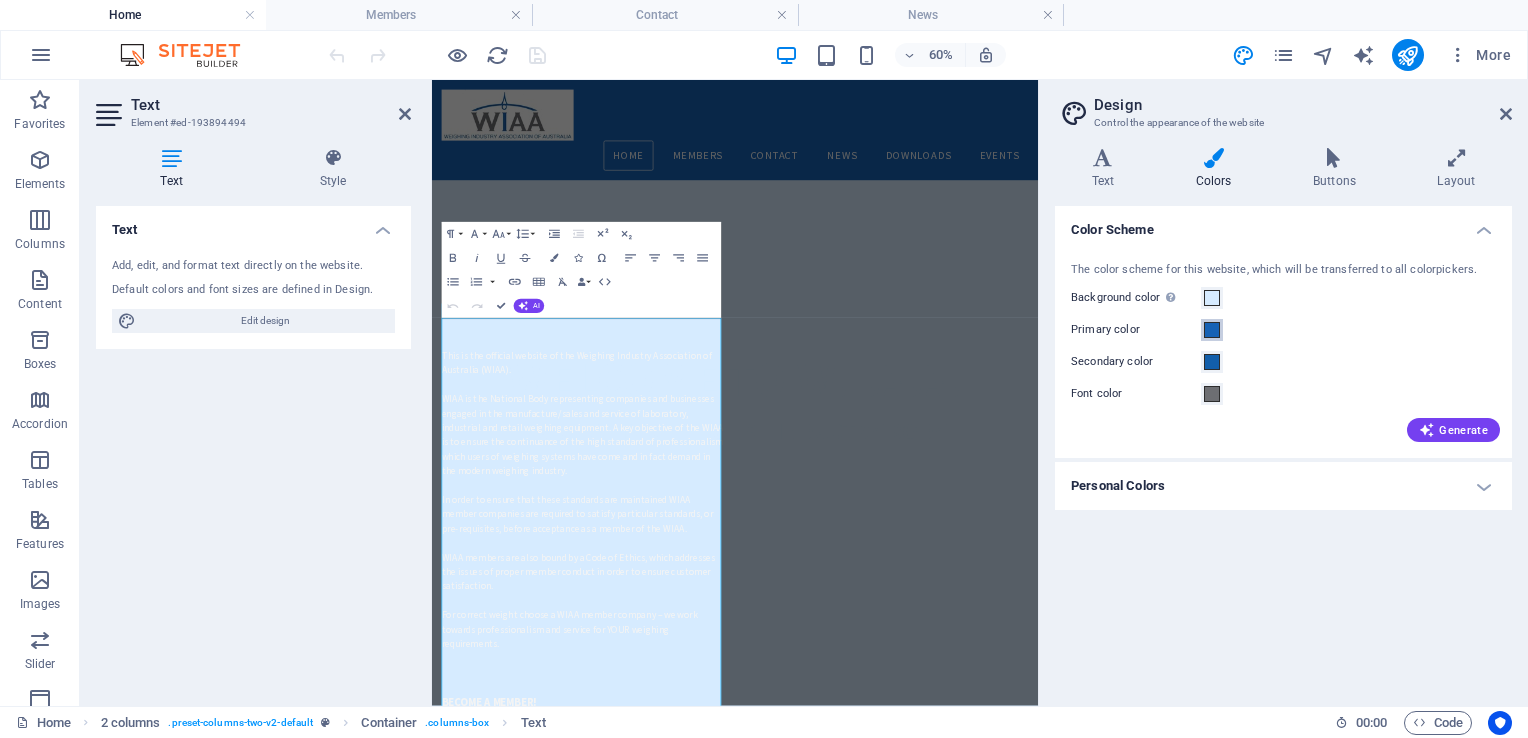 click at bounding box center (1212, 330) 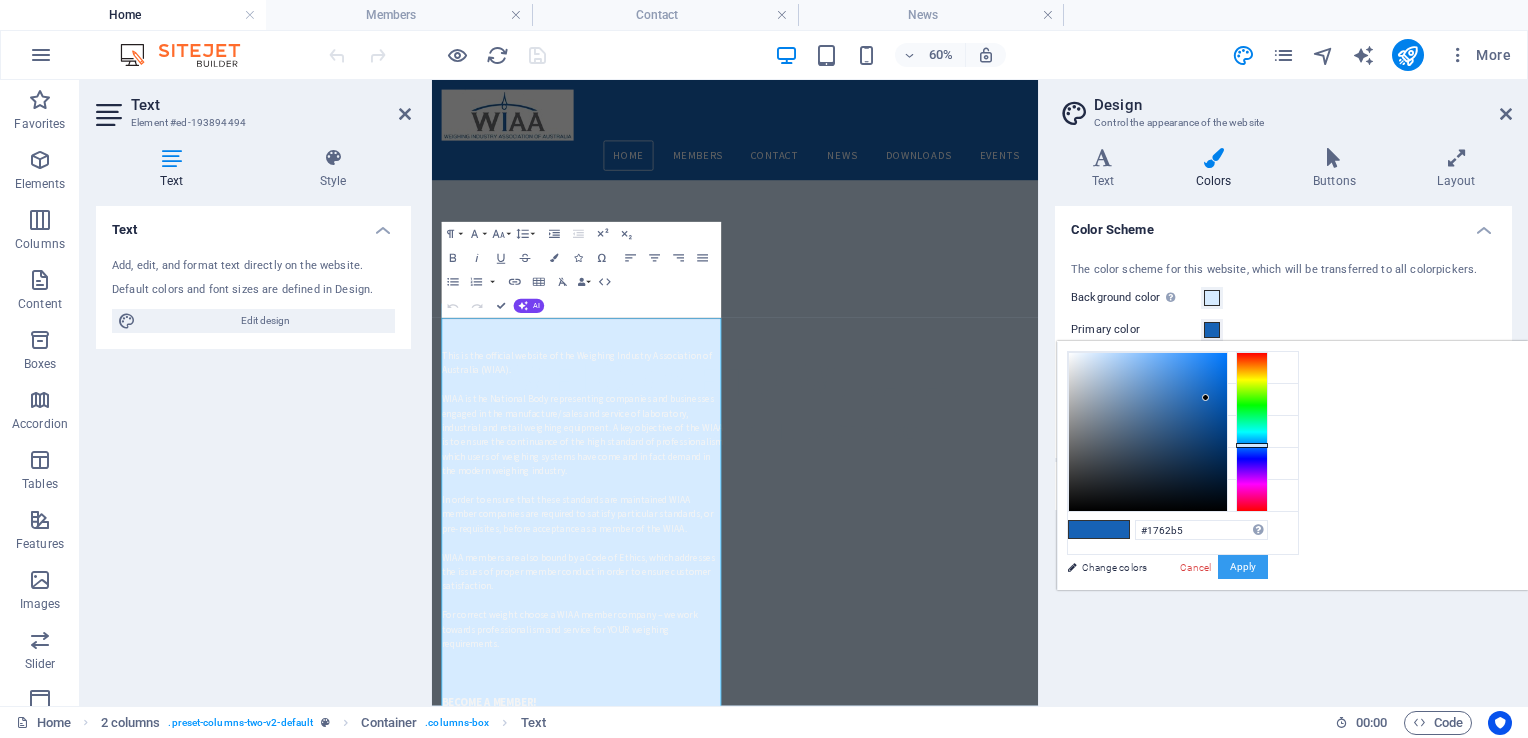 click on "Apply" at bounding box center (1243, 567) 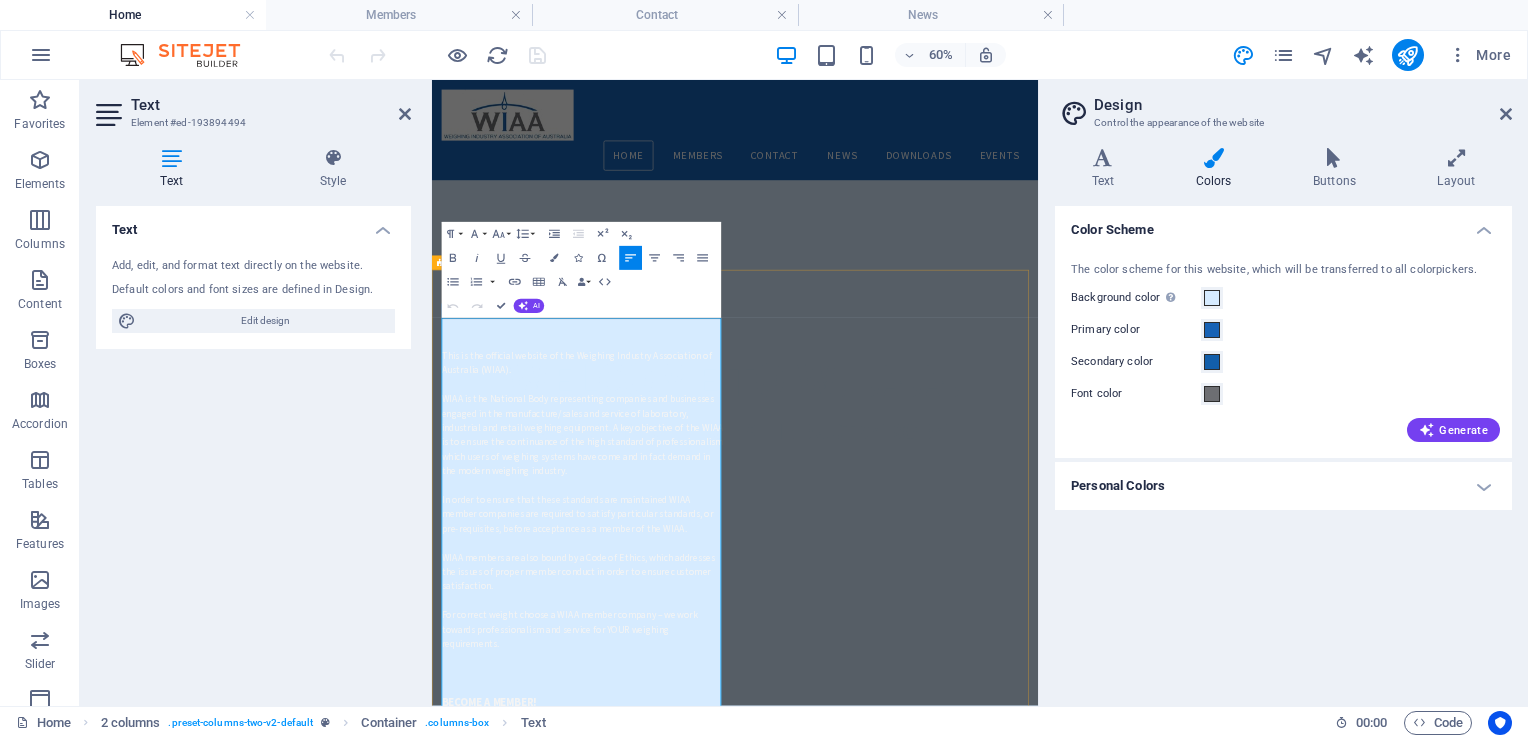 click on "This is the official website of the Weighing Industry Association of Australia (WIAA)." at bounding box center [684, 551] 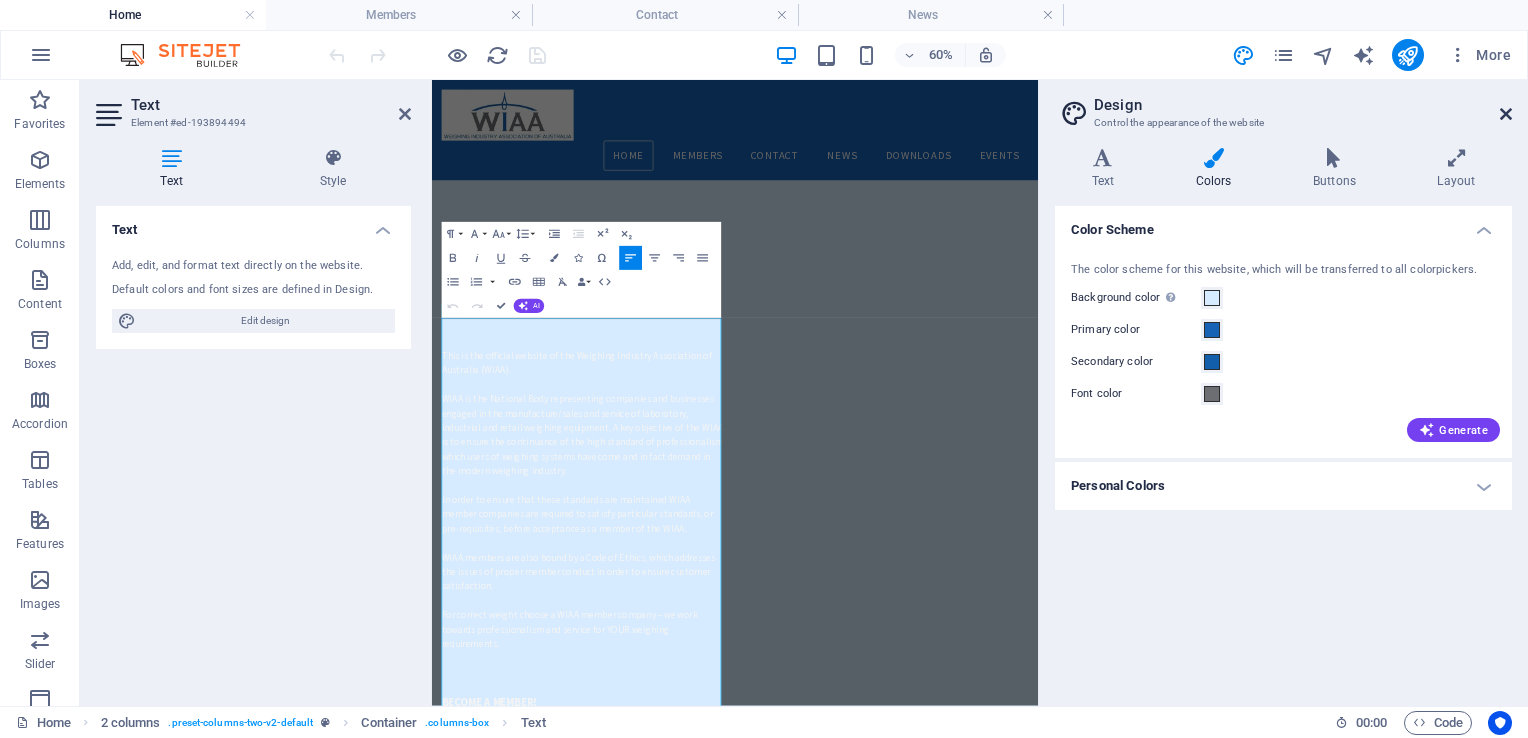click at bounding box center [1506, 114] 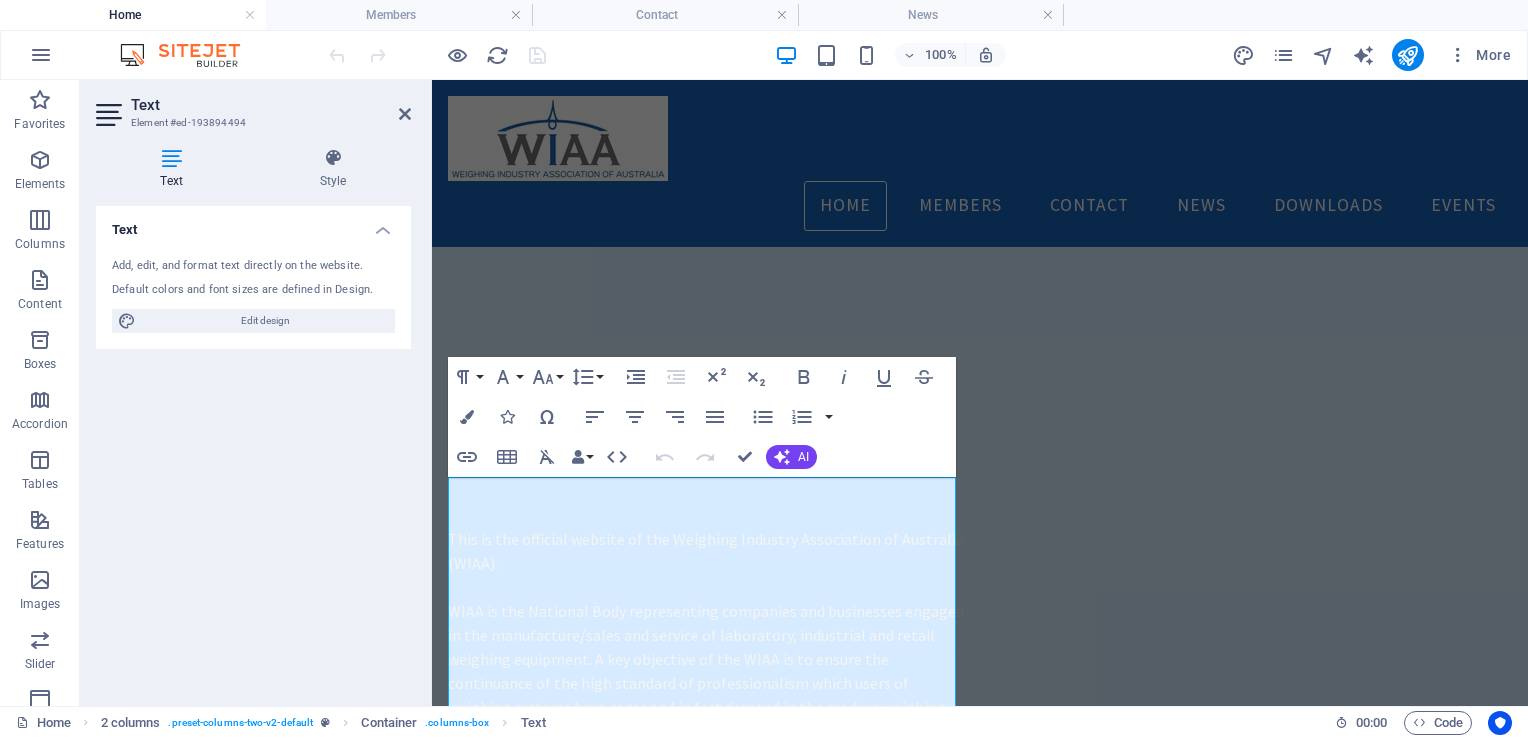 click at bounding box center [171, 158] 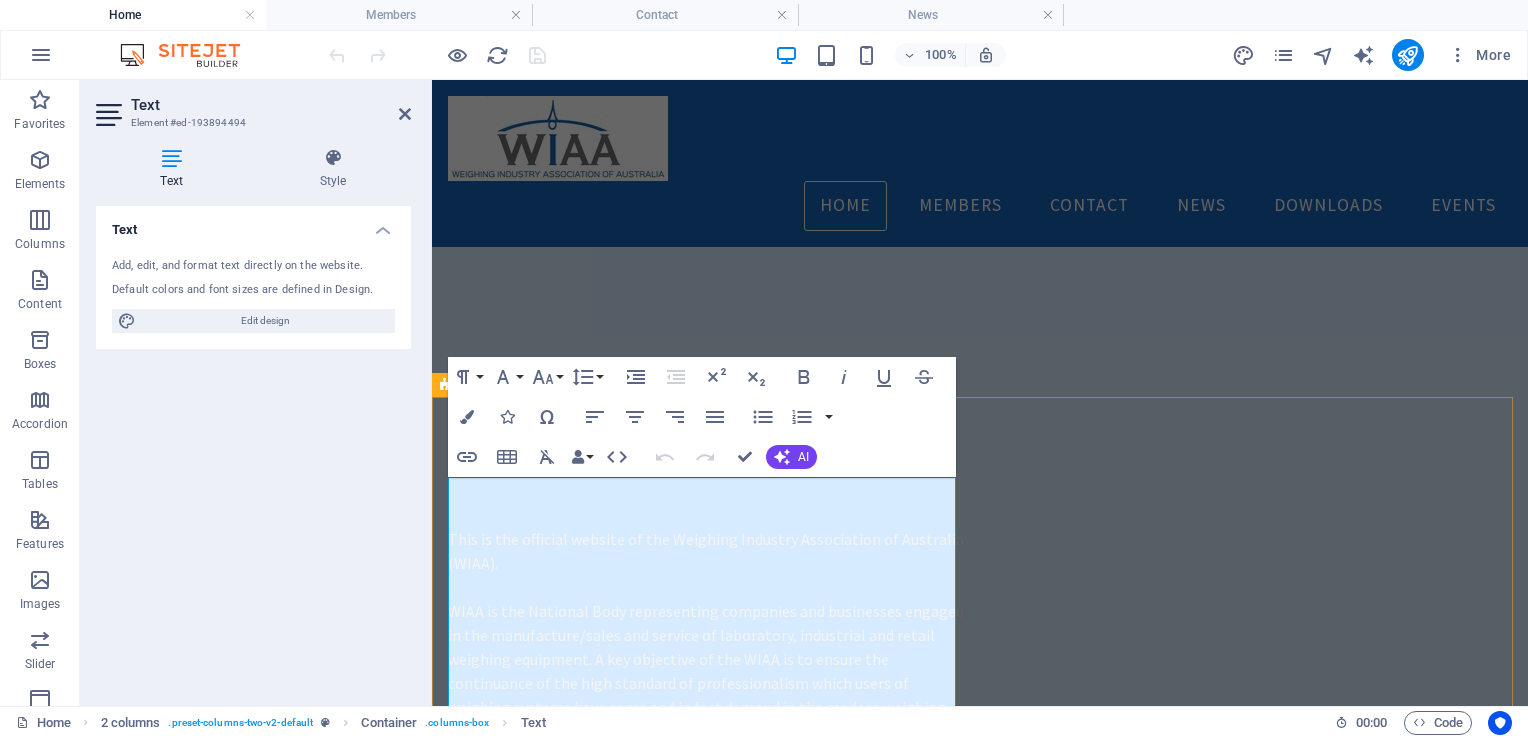 click on "This is the official website of the Weighing Industry Association of Australia (WIAA)." at bounding box center [706, 551] 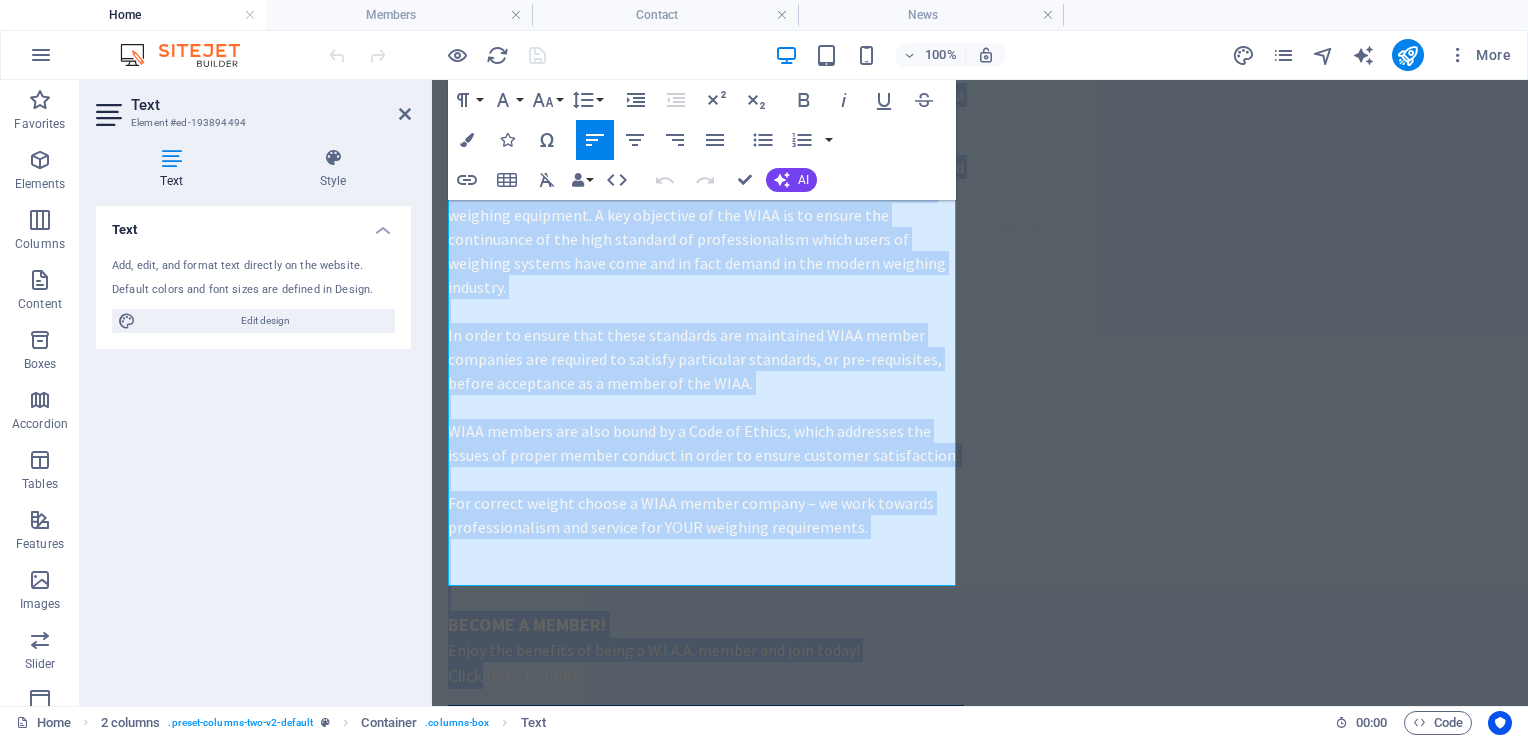 scroll, scrollTop: 496, scrollLeft: 0, axis: vertical 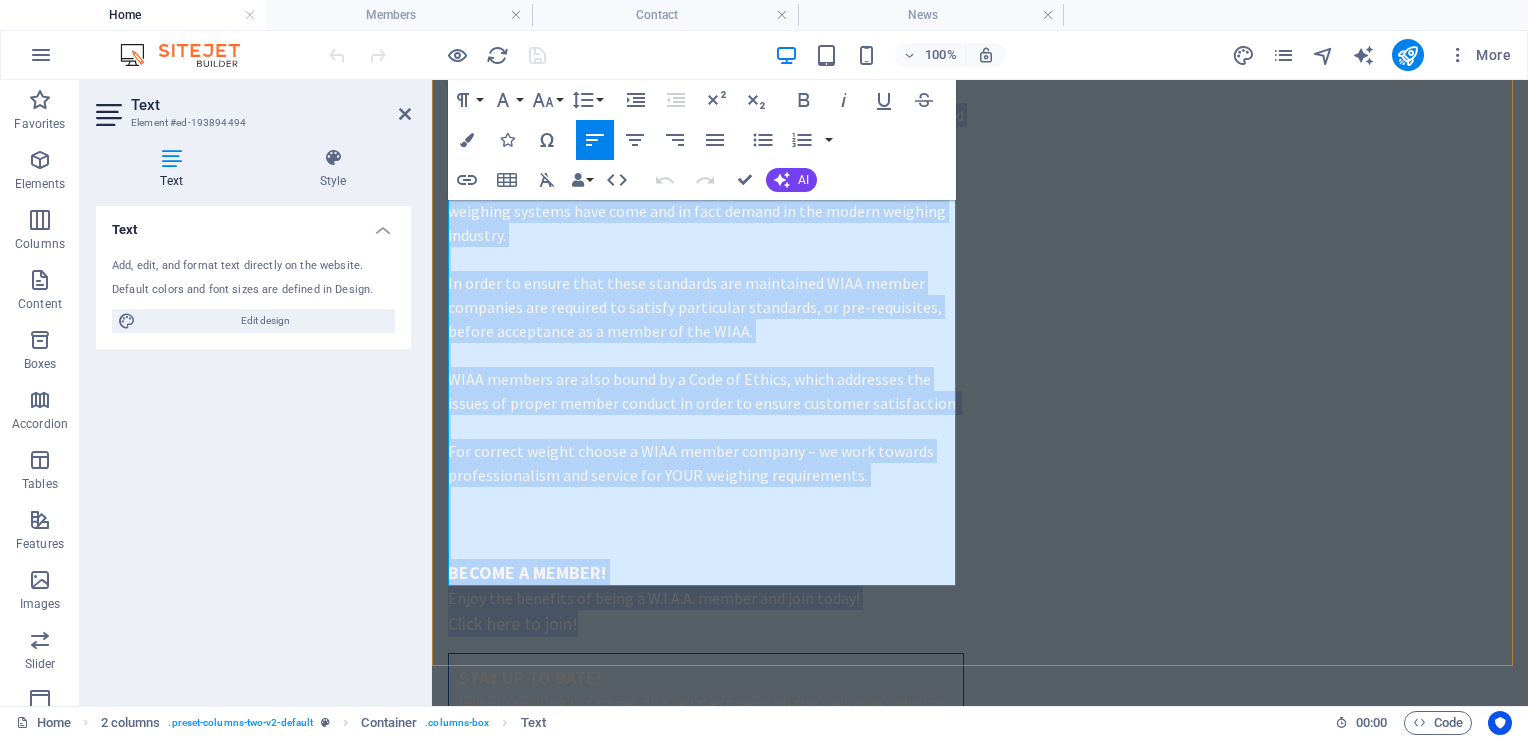 drag, startPoint x: 451, startPoint y: 487, endPoint x: 664, endPoint y: 569, distance: 228.2389 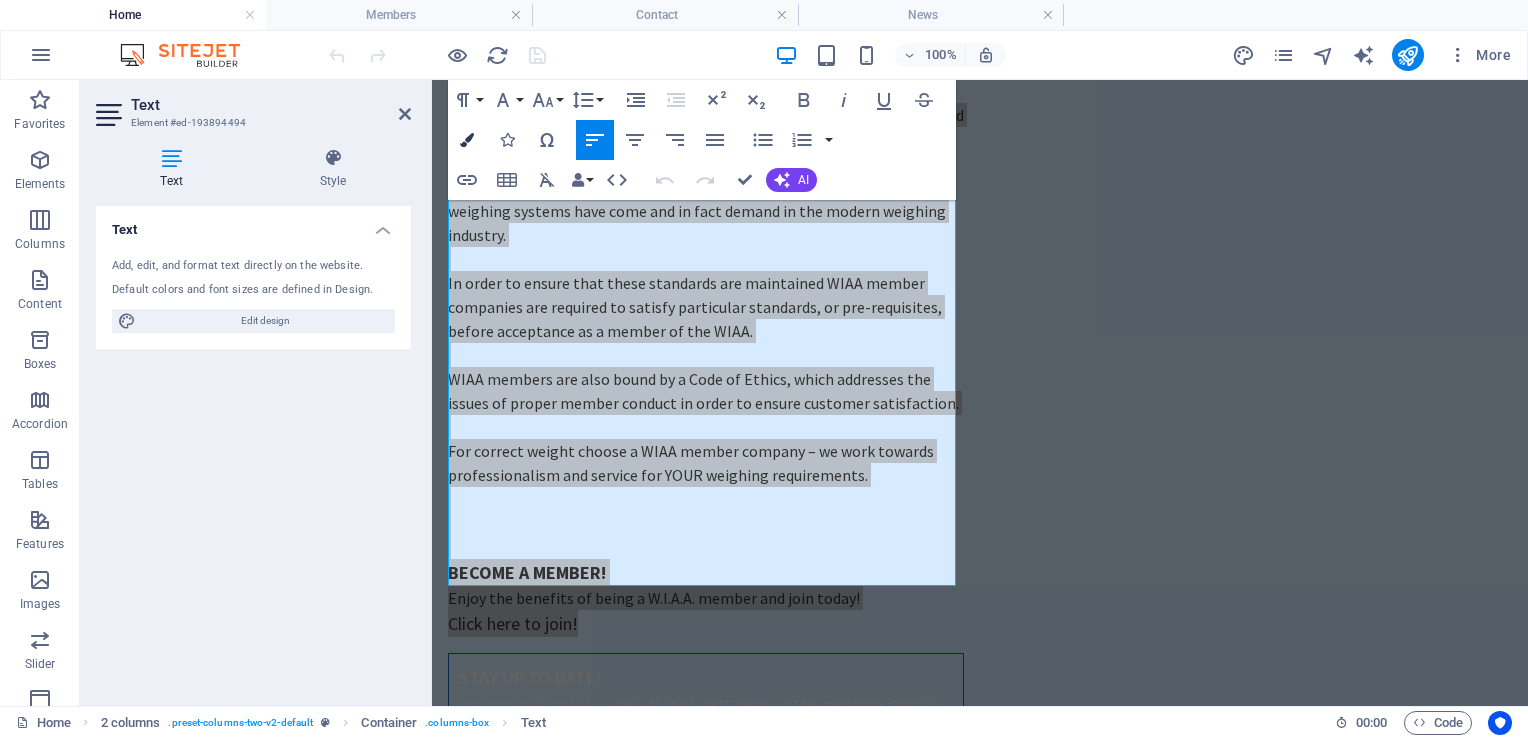 click at bounding box center (467, 140) 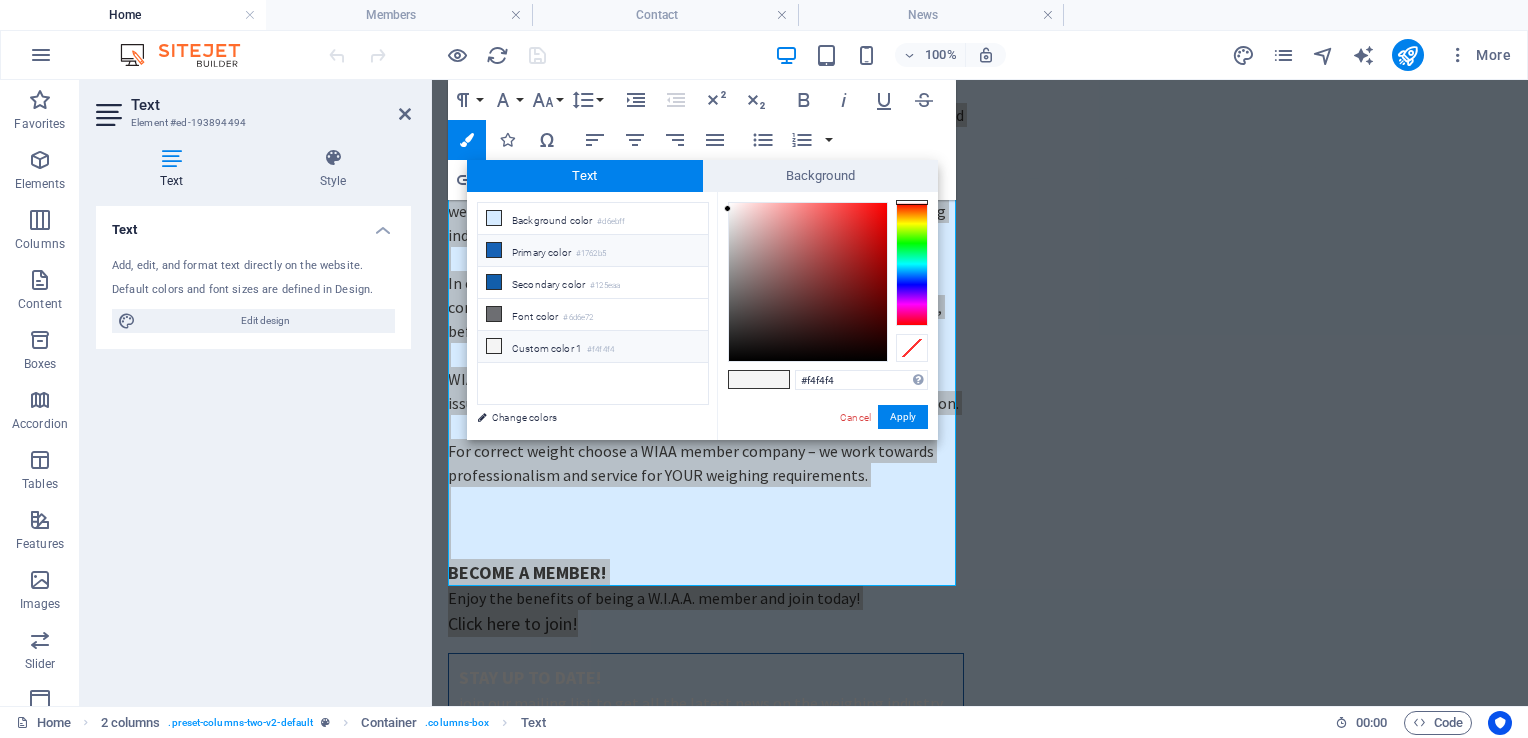 click on "Primary color
#1762b5" at bounding box center (593, 251) 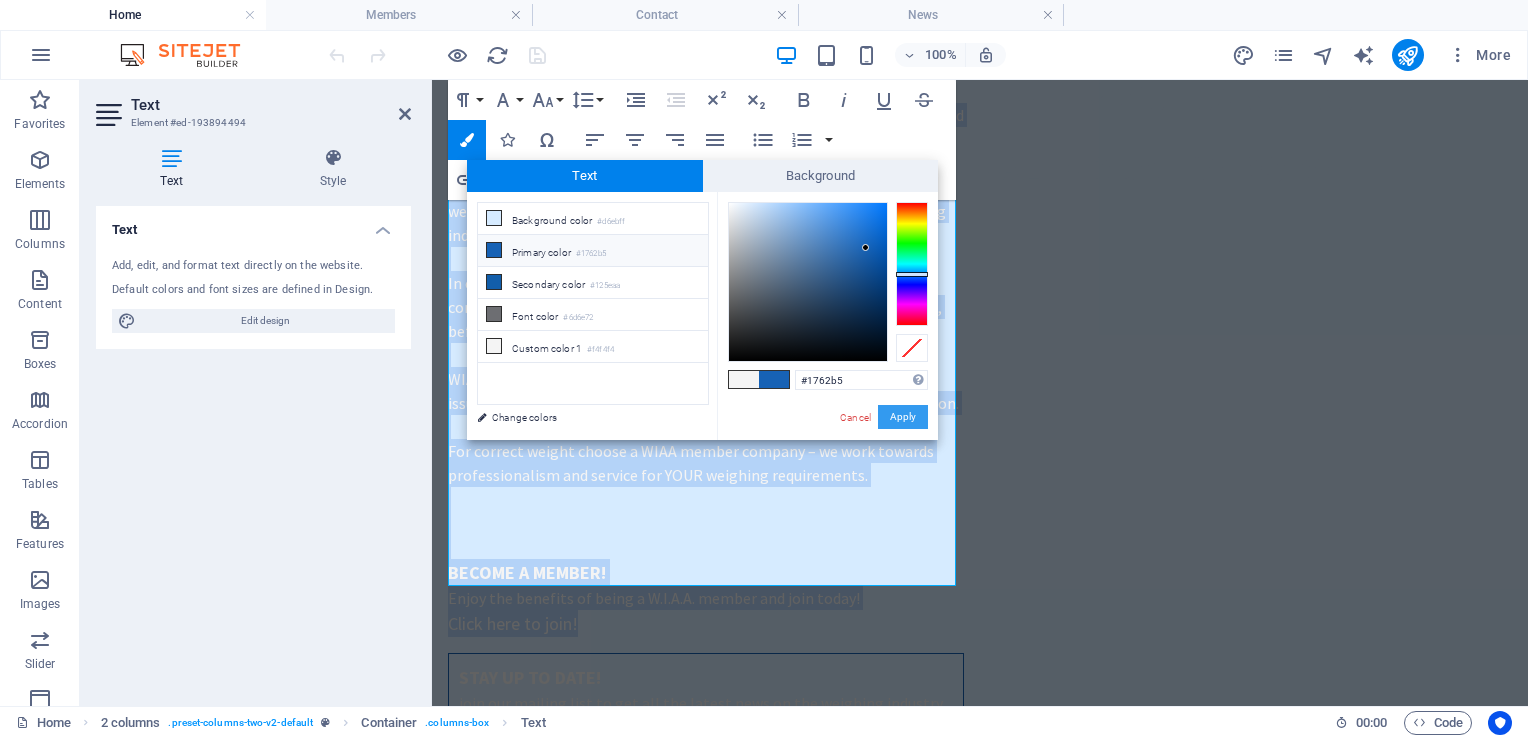 click on "Apply" at bounding box center (903, 417) 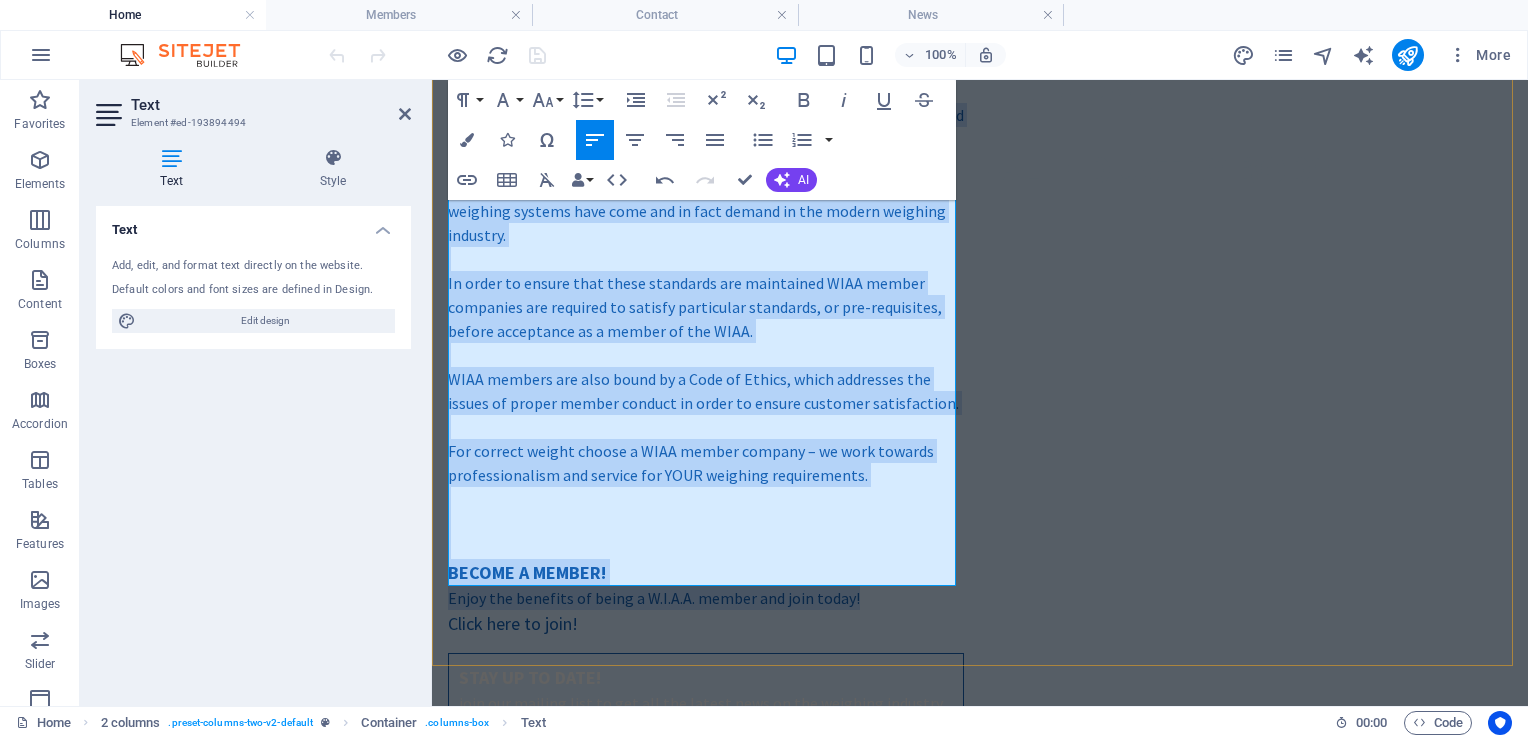 click at bounding box center (706, 523) 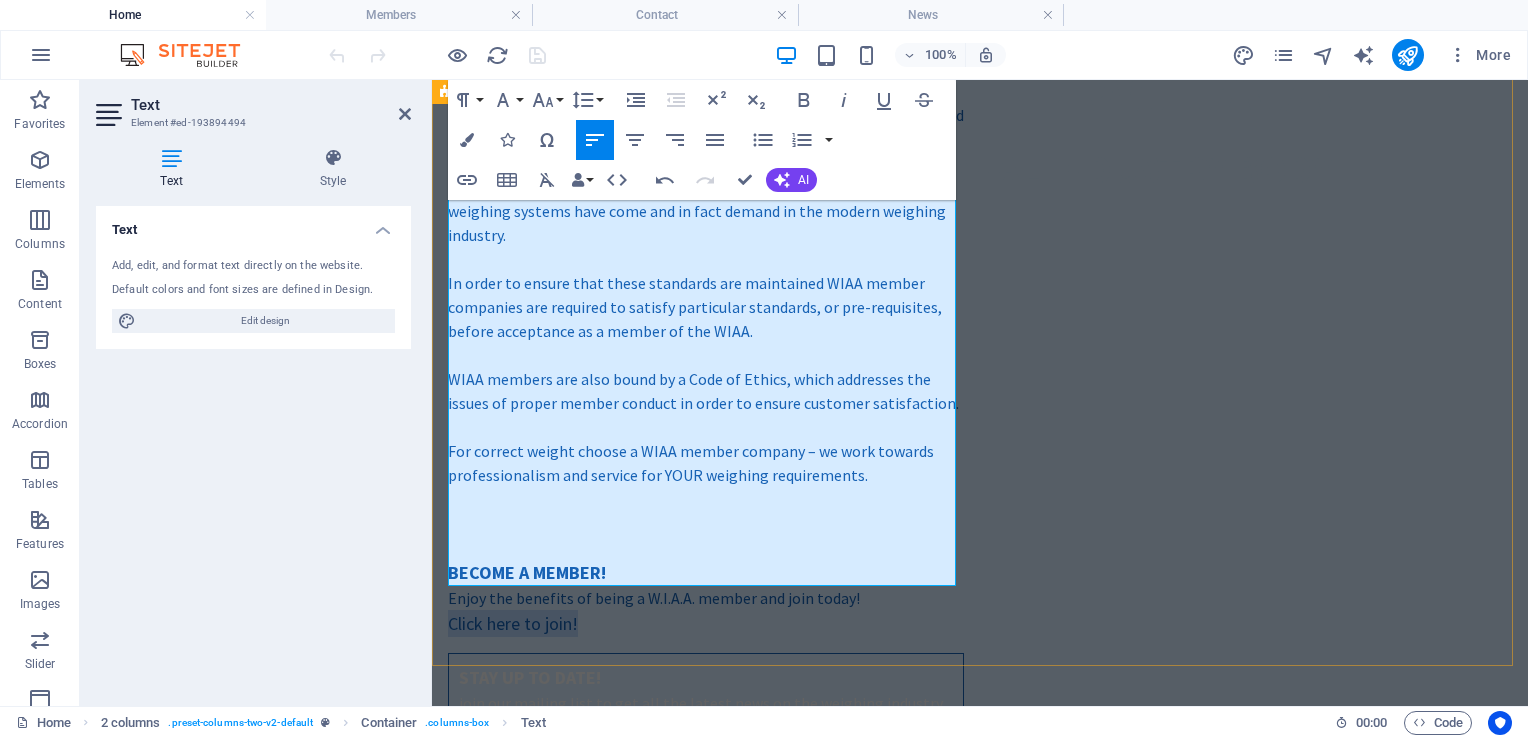 drag, startPoint x: 578, startPoint y: 575, endPoint x: 440, endPoint y: 571, distance: 138.05795 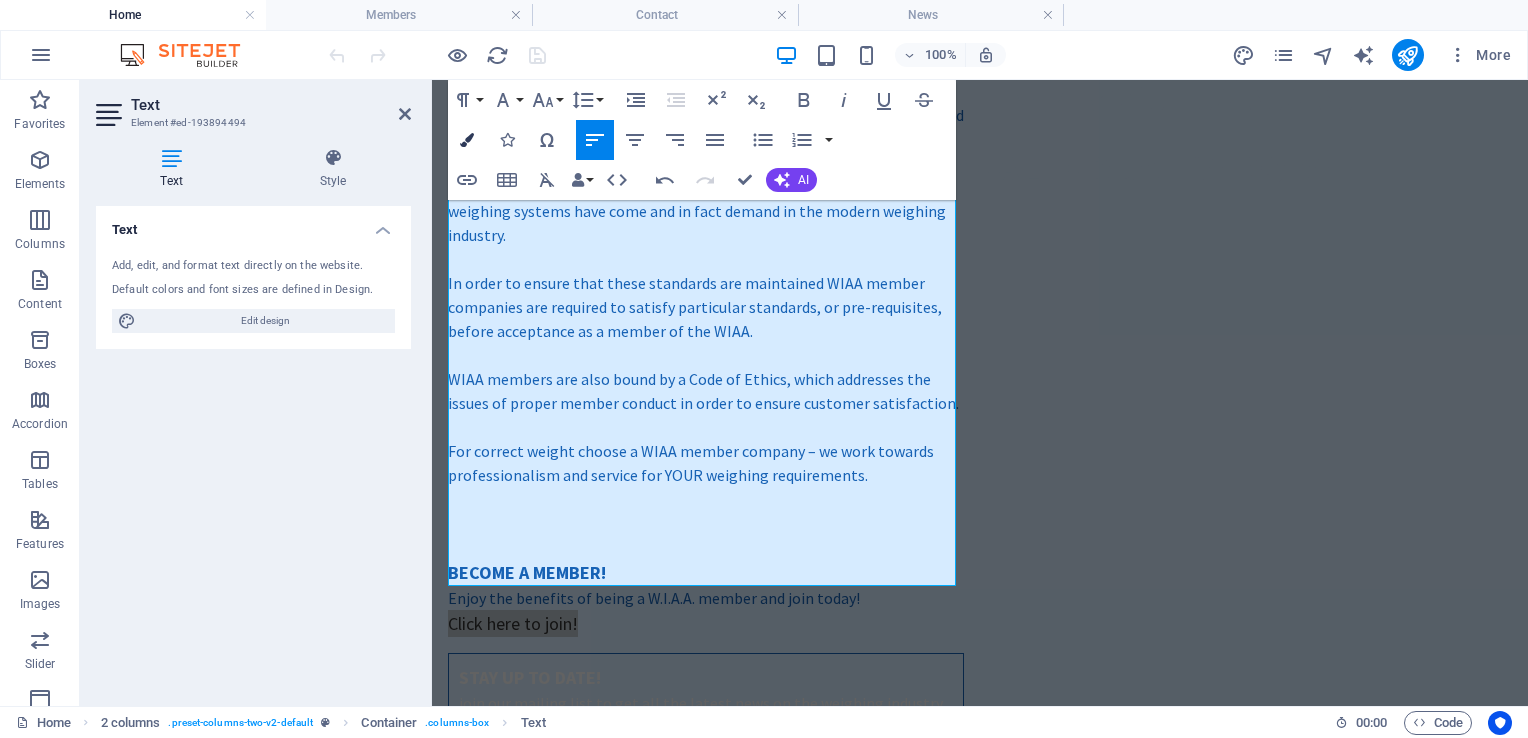 click at bounding box center [467, 140] 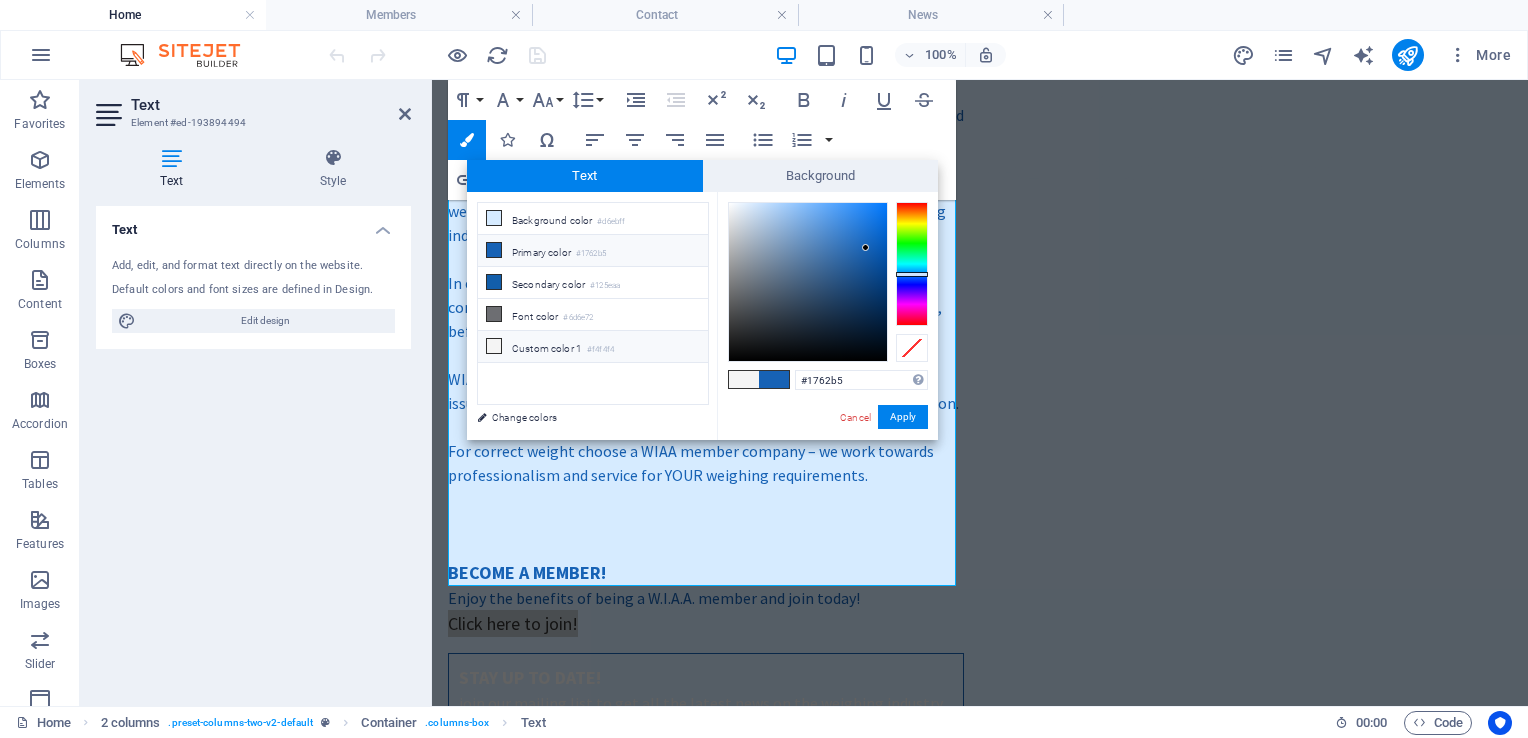 click on "Custom color 1
#f4f4f4" at bounding box center [593, 347] 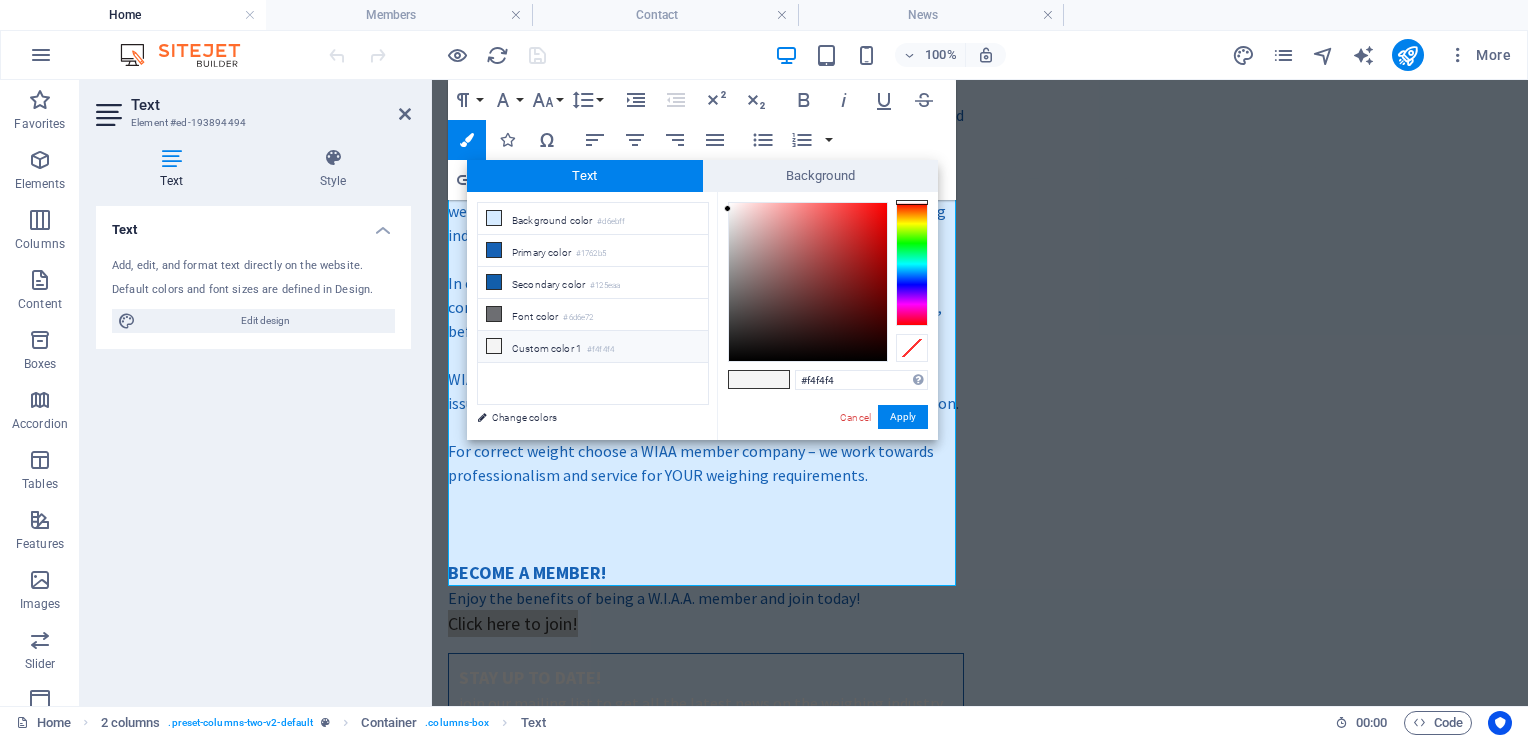 type on "#f46161" 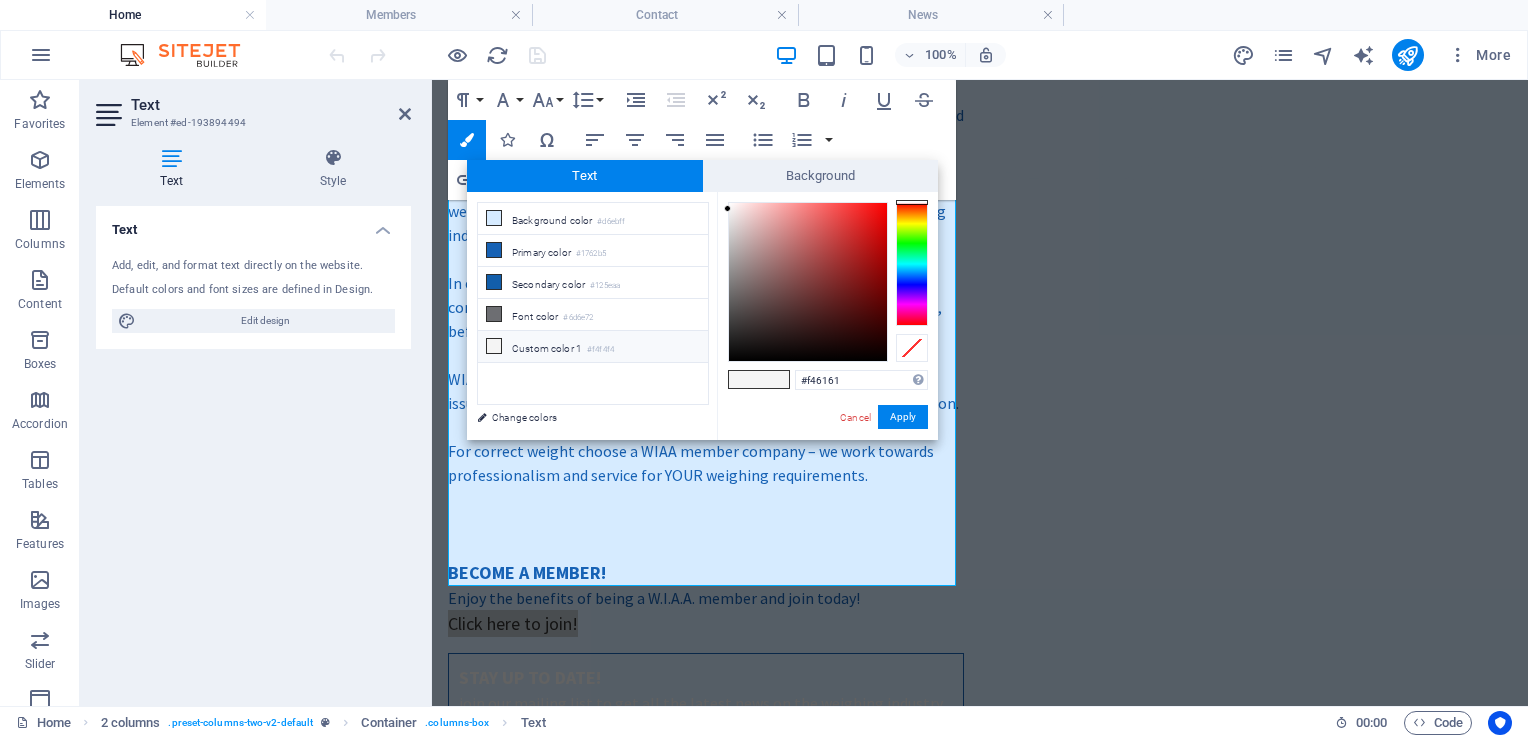 click at bounding box center [808, 282] 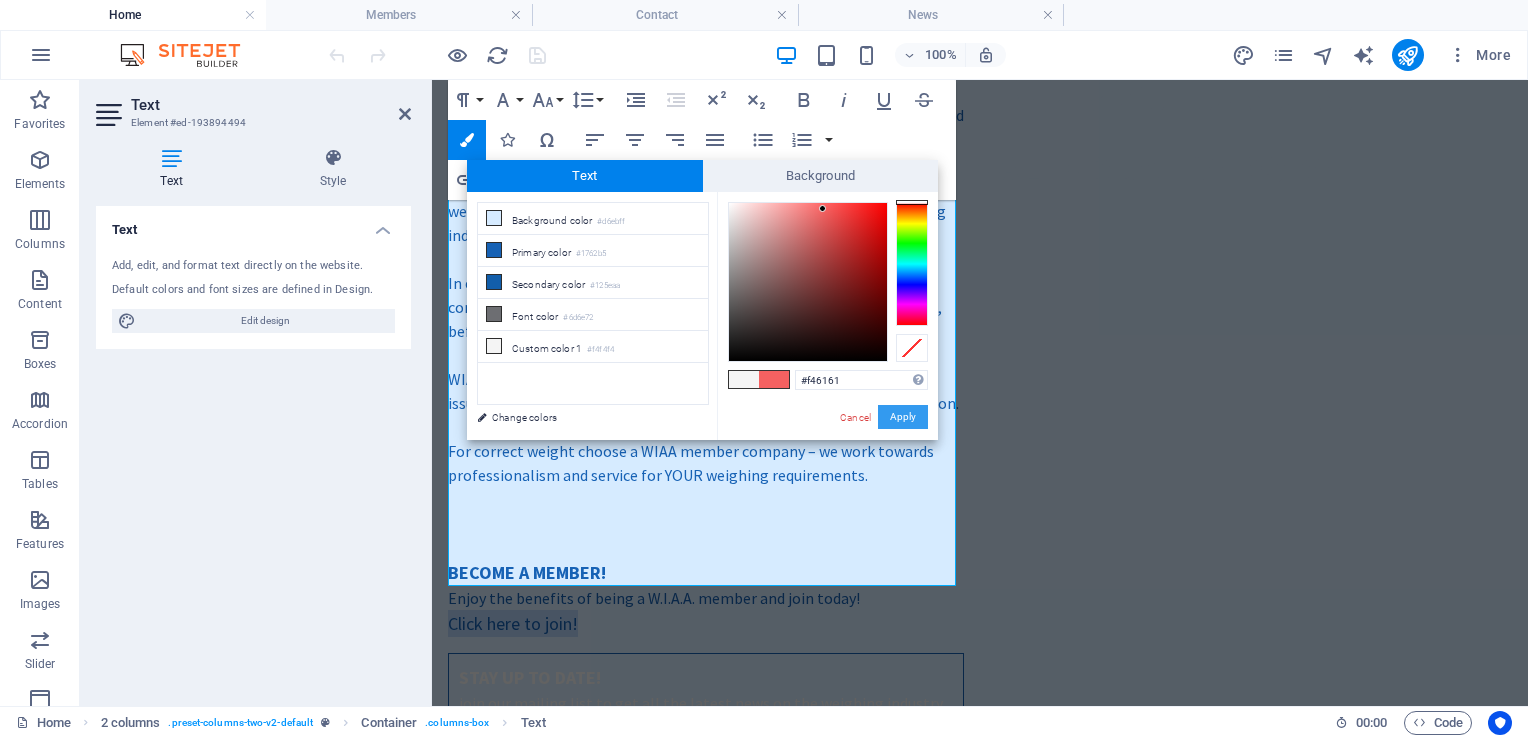 click on "Apply" at bounding box center [903, 417] 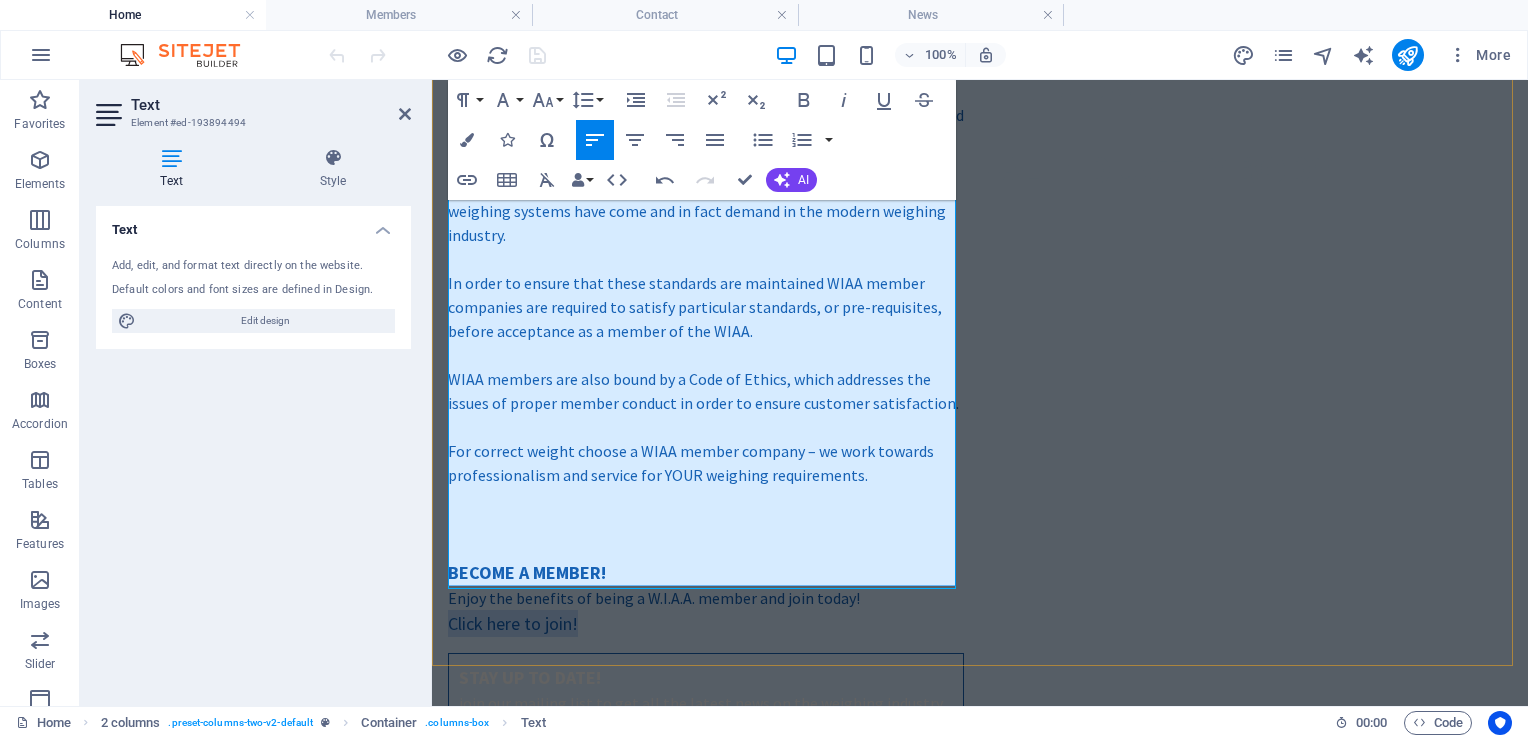 scroll, scrollTop: 493, scrollLeft: 0, axis: vertical 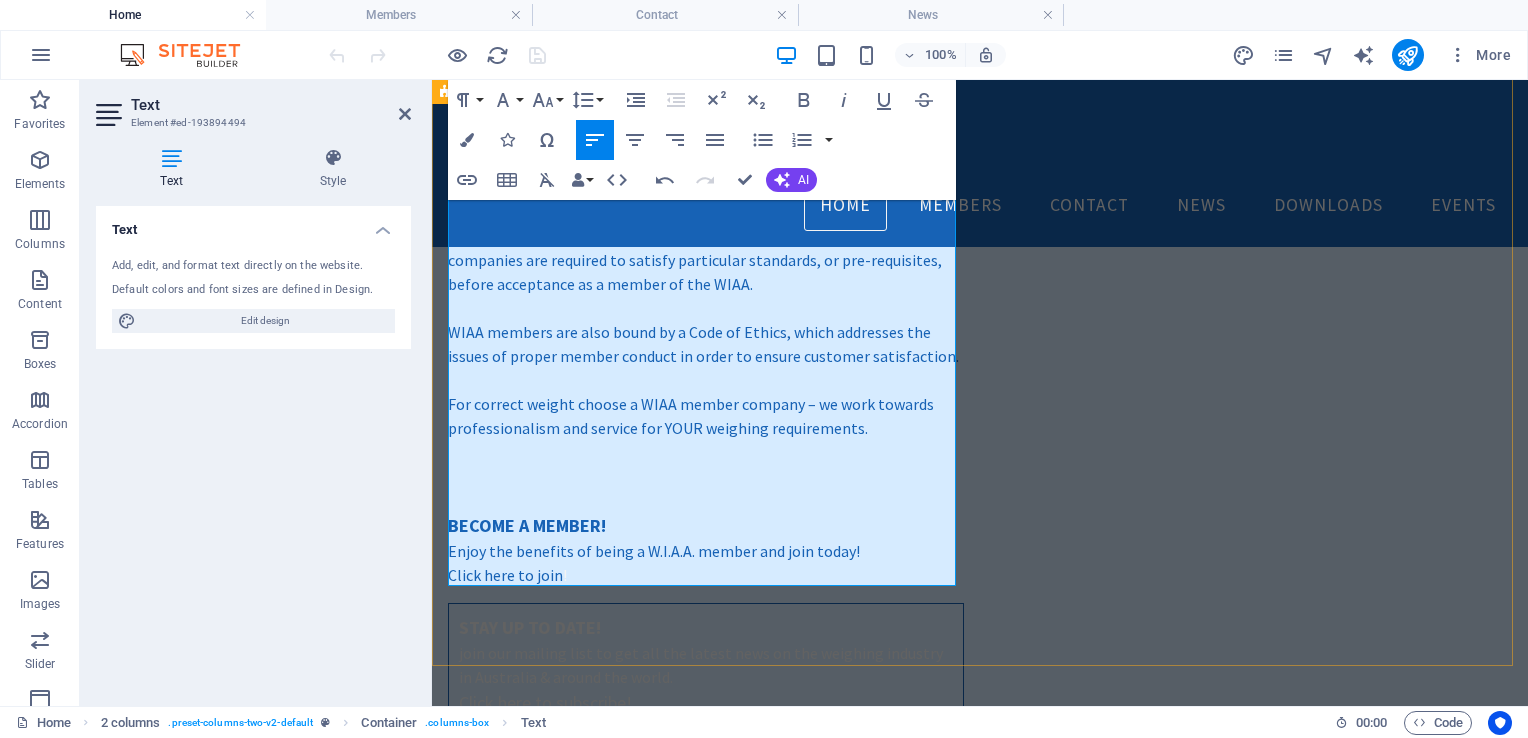 click on "​ ​ Click here to join !​" at bounding box center [706, 575] 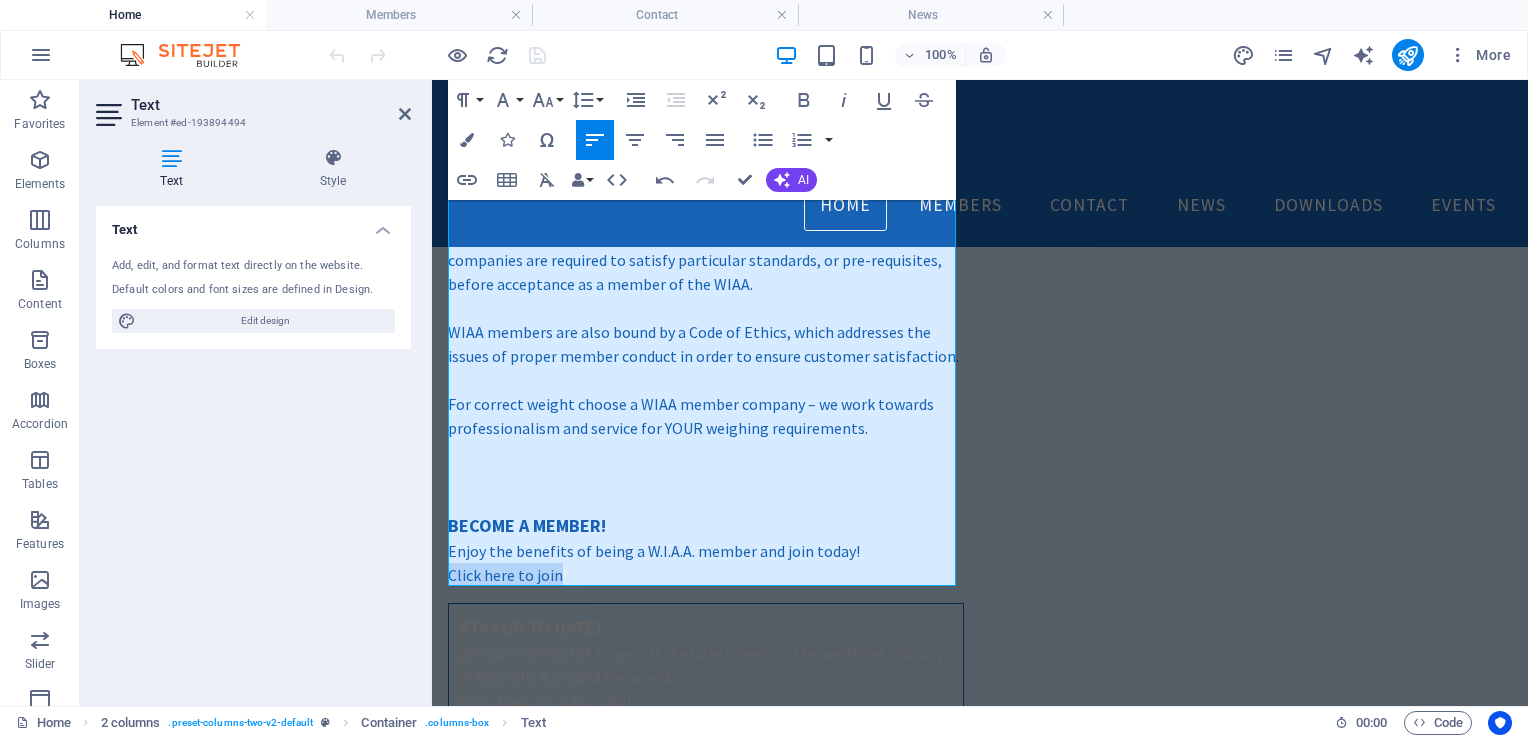 drag, startPoint x: 557, startPoint y: 576, endPoint x: 431, endPoint y: 563, distance: 126.66886 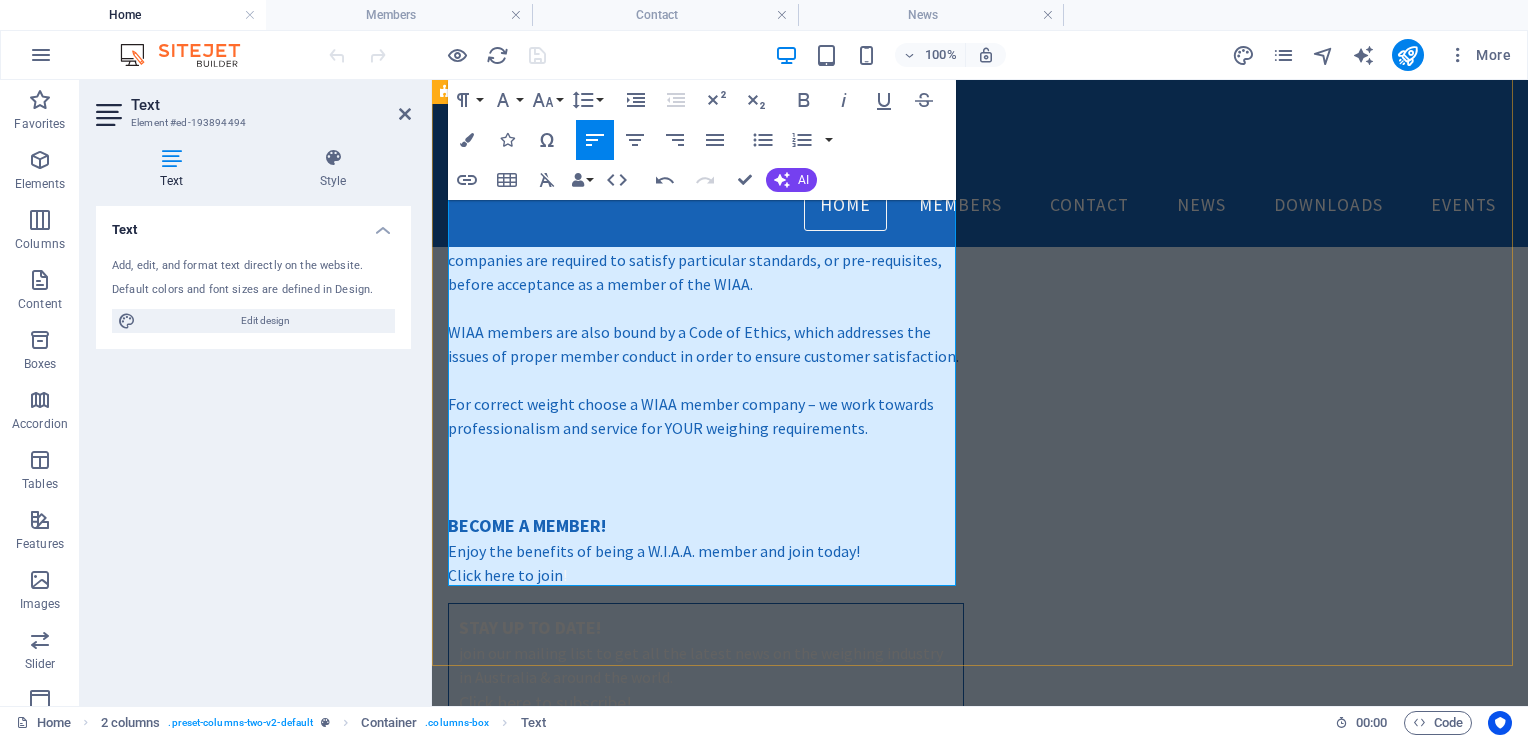 click on "BECOME A MEMBER!" at bounding box center [706, 525] 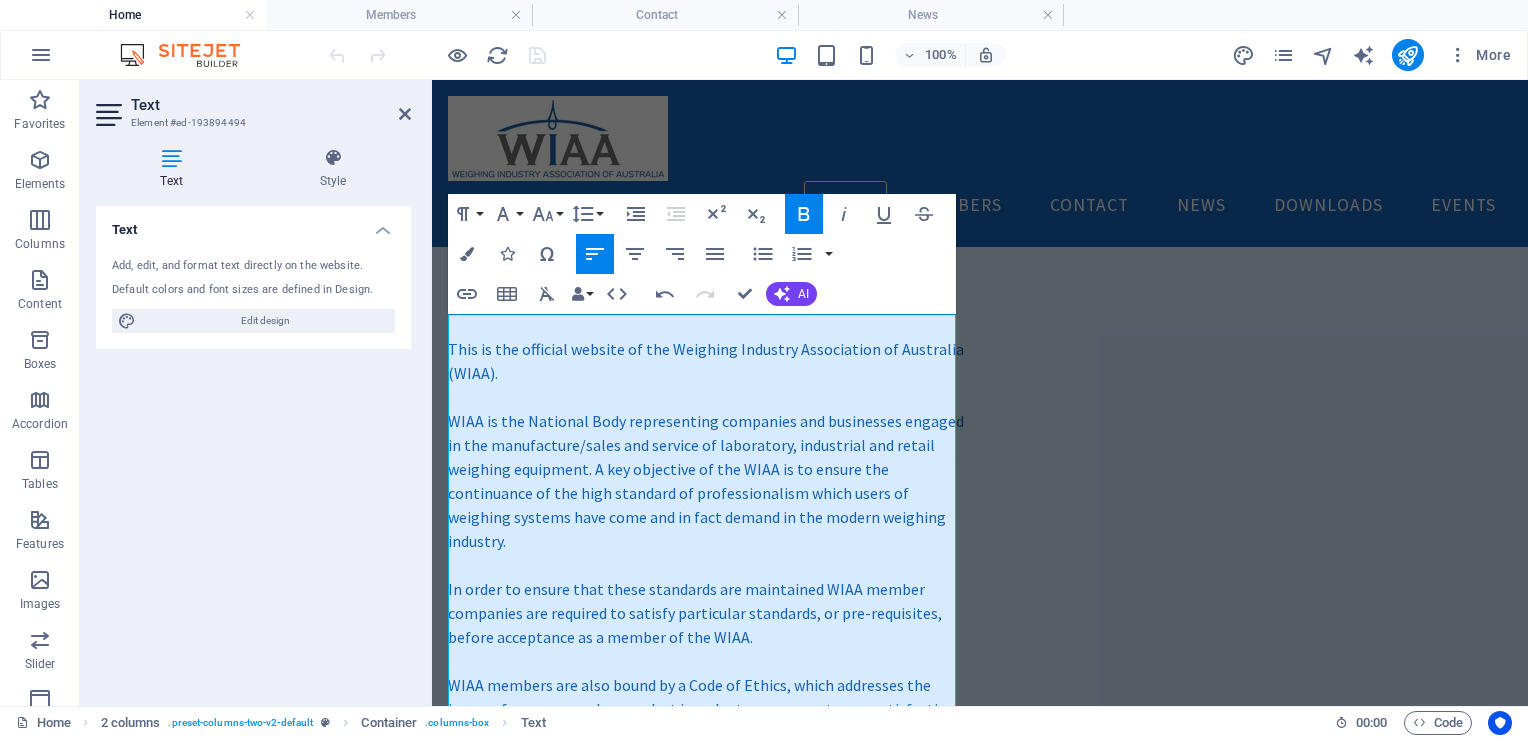 scroll, scrollTop: 118, scrollLeft: 0, axis: vertical 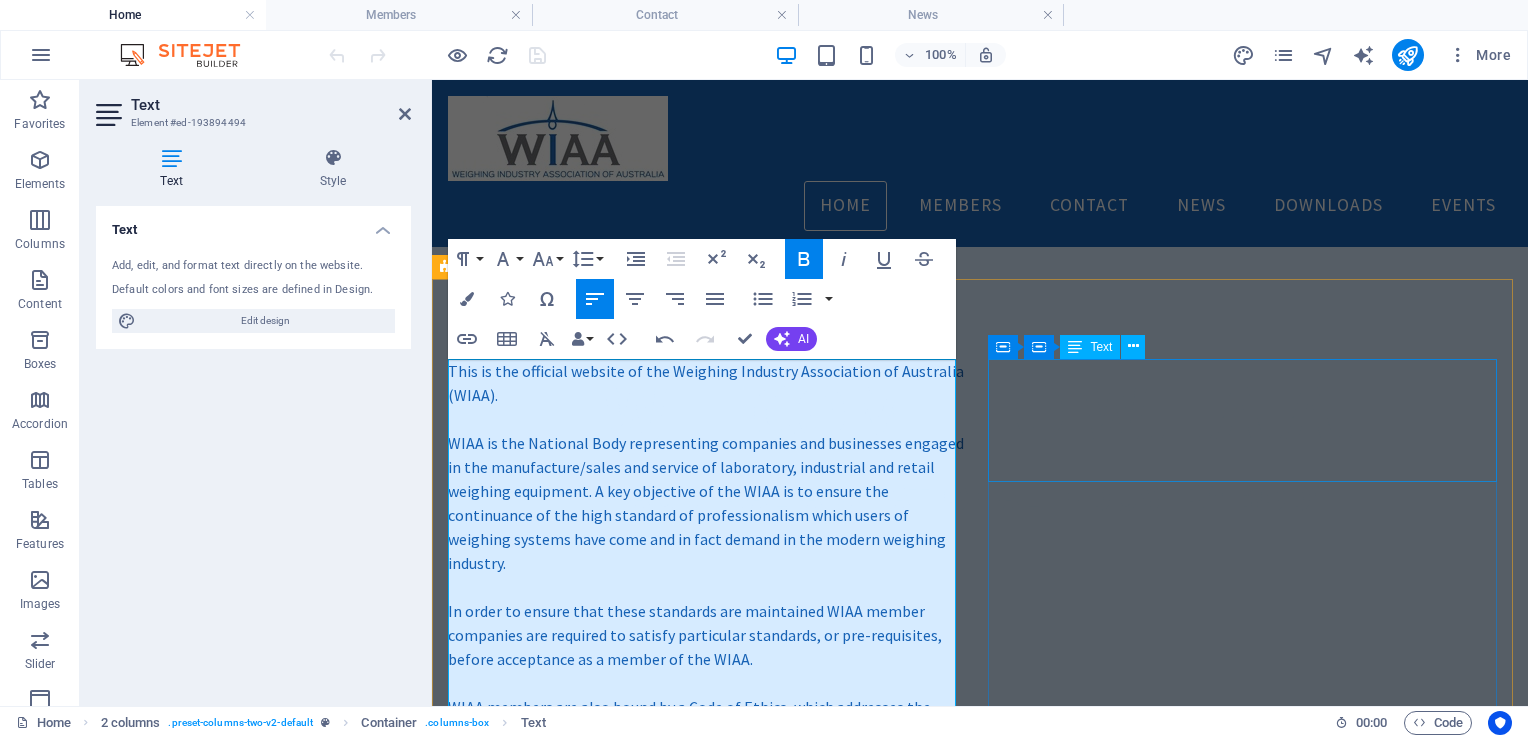 click on "STAY UP TO DATE! join our mailing list to get all the latest news on the weighing industry in Australia & around the world. Click here to subscribe!" at bounding box center (706, 1040) 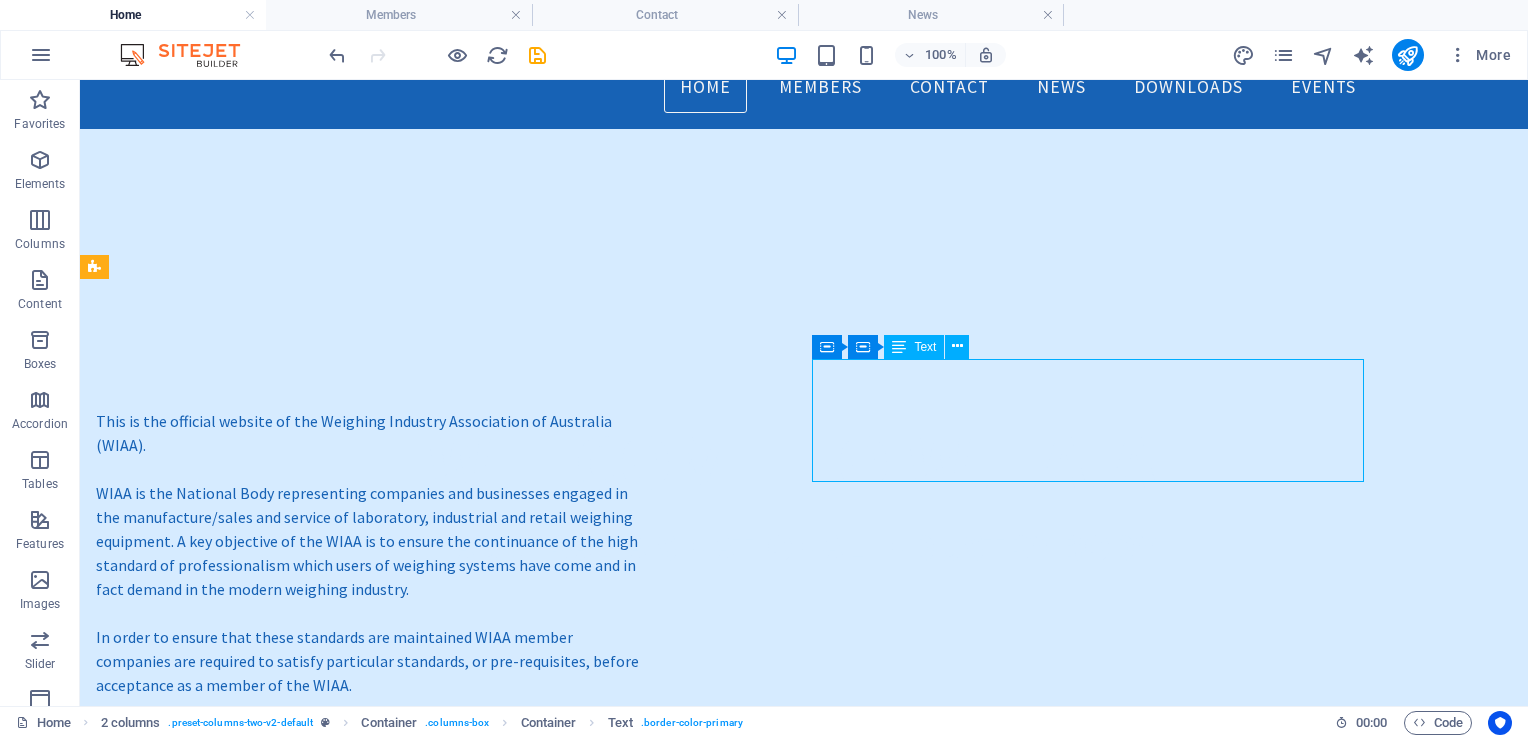 click on "STAY UP TO DATE! join our mailing list to get all the latest news on the weighing industry in Australia & around the world. Click here to subscribe!" at bounding box center [372, 1066] 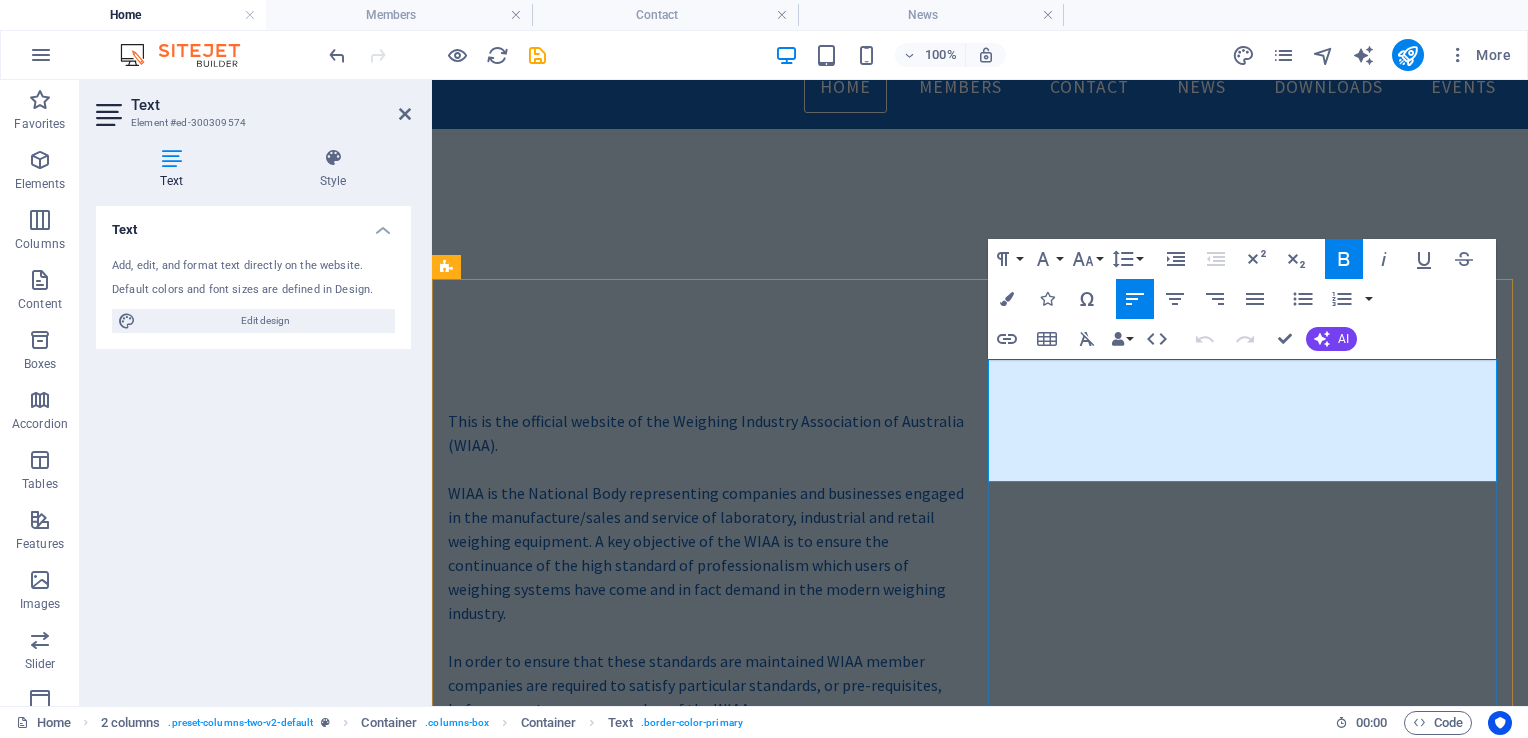 click on "STAY UP TO DATE!" at bounding box center [530, 1052] 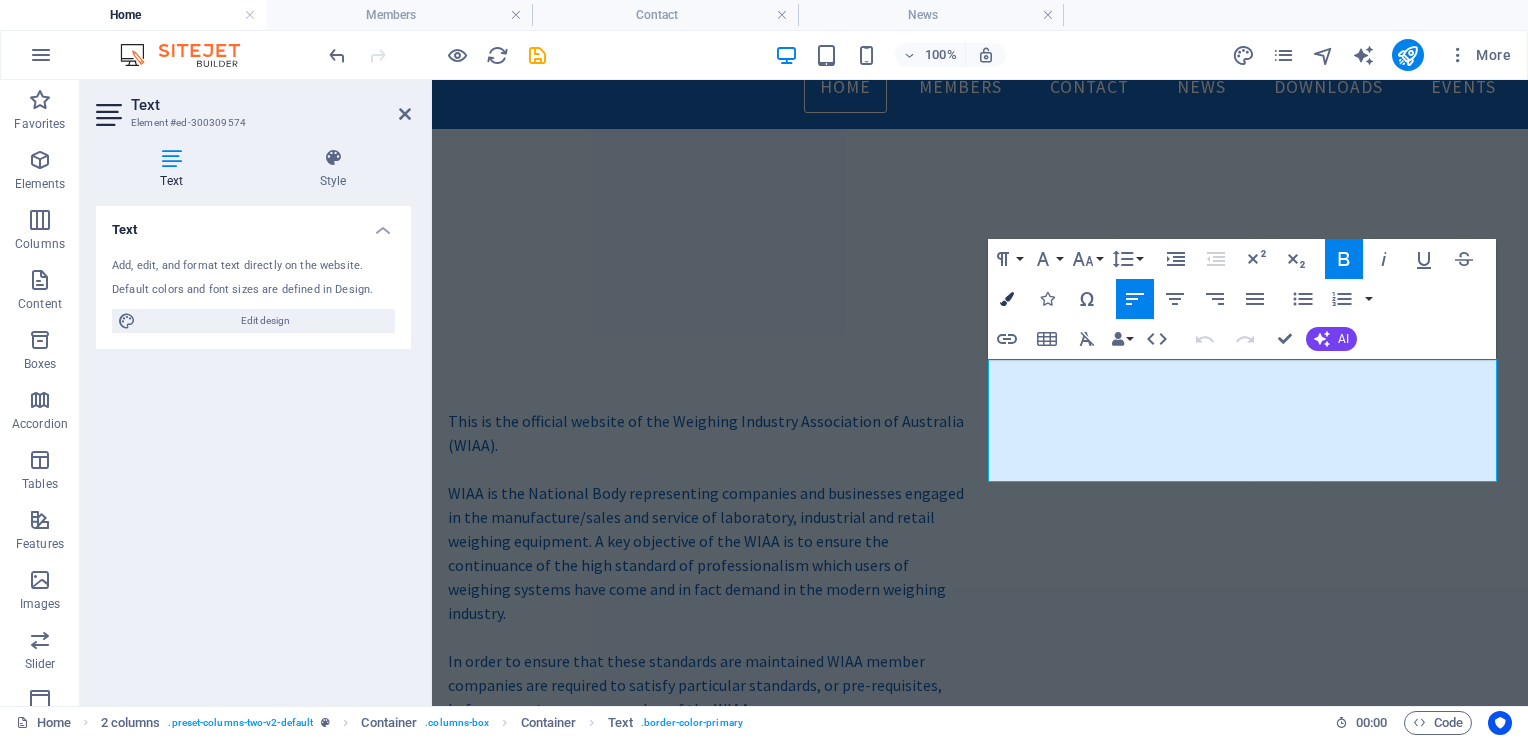click at bounding box center [1007, 299] 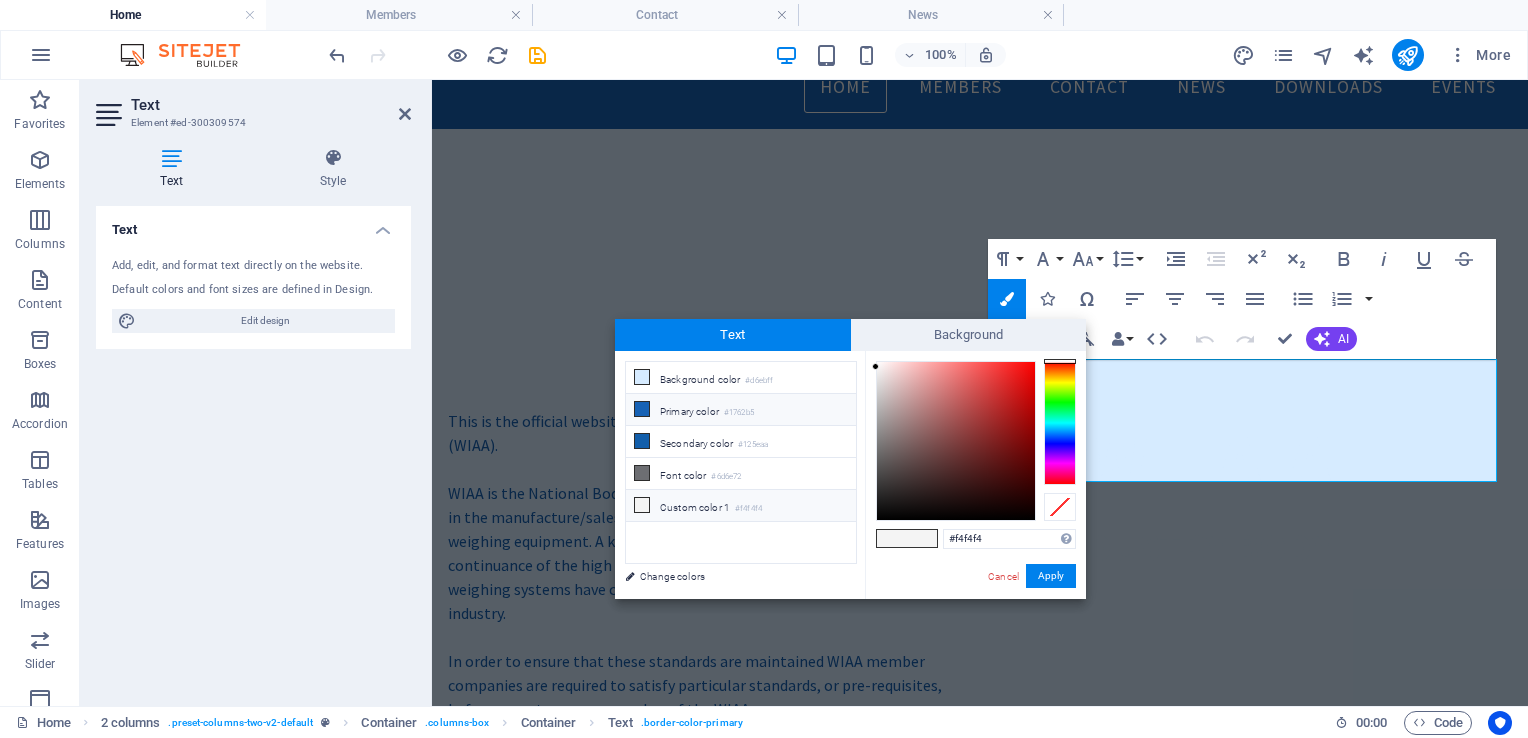click on "Primary color
#1762b5" at bounding box center (741, 410) 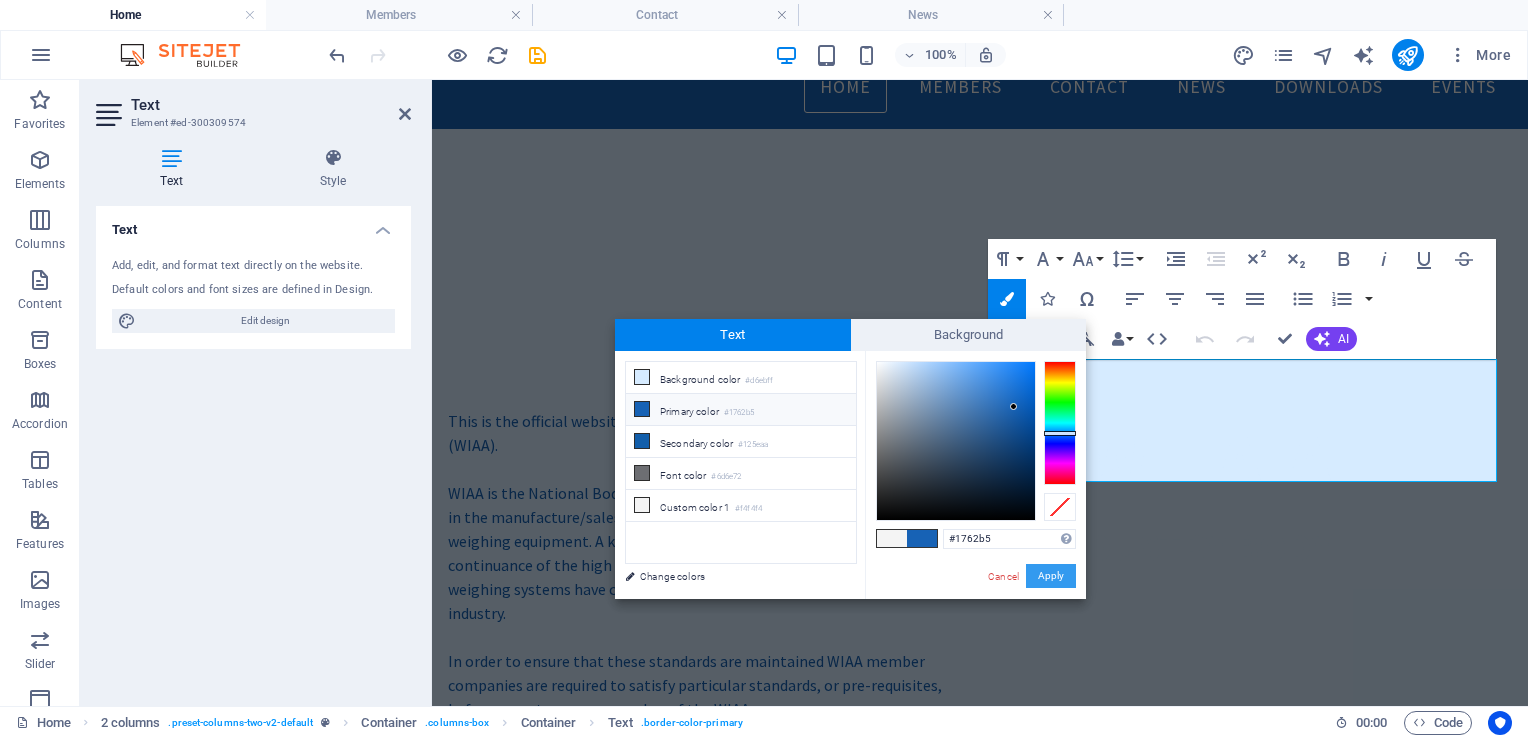 click on "Apply" at bounding box center [1051, 576] 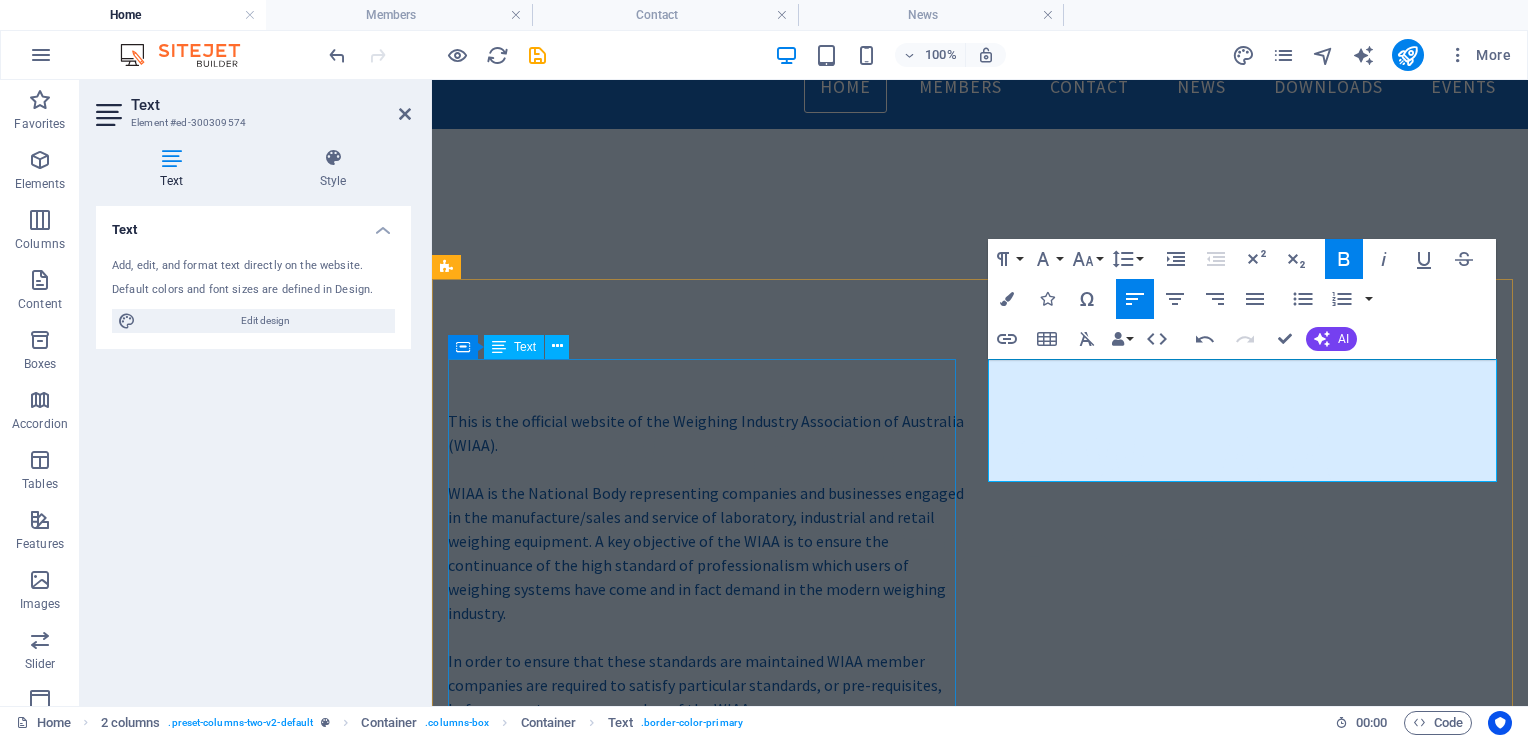 click on "This is the official website of the Weighing Industry Association of Australia (WIAA). WIAA is the National Body representing companies and businesses engaged in the manufacture/sales and service of laboratory, industrial and retail weighing equipment. A key objective of the WIAA is to ensure the continuance of the high standard of professionalism which users of weighing systems have come and in fact demand in the modern weighing industry. In order to ensure that these standards are maintained WIAA member companies are required to satisfy particular standards, or pre-requisites, before acceptance as a member of the WIAA. WIAA members are also bound by a Code of Ethics, which addresses the issues of proper member conduct in order to ensure customer satisfaction. For correct weight choose a WIAA member company – we work towards professionalism and service for YOUR weighing requirements. BECOME A MEMBER! Enjoy the benefits of being a W.I.A.A. member and join today! Click here to join !" at bounding box center [706, 710] 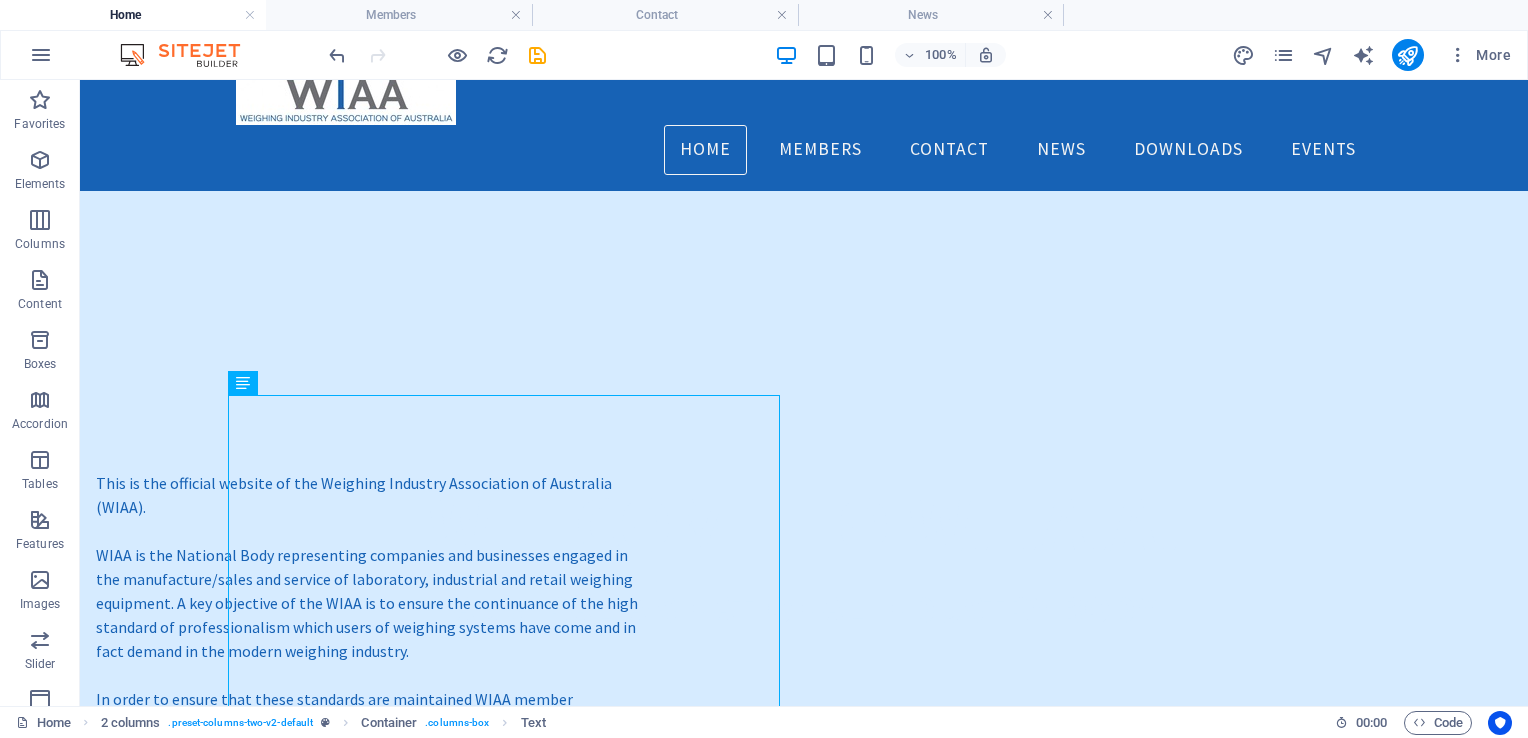 scroll, scrollTop: 52, scrollLeft: 0, axis: vertical 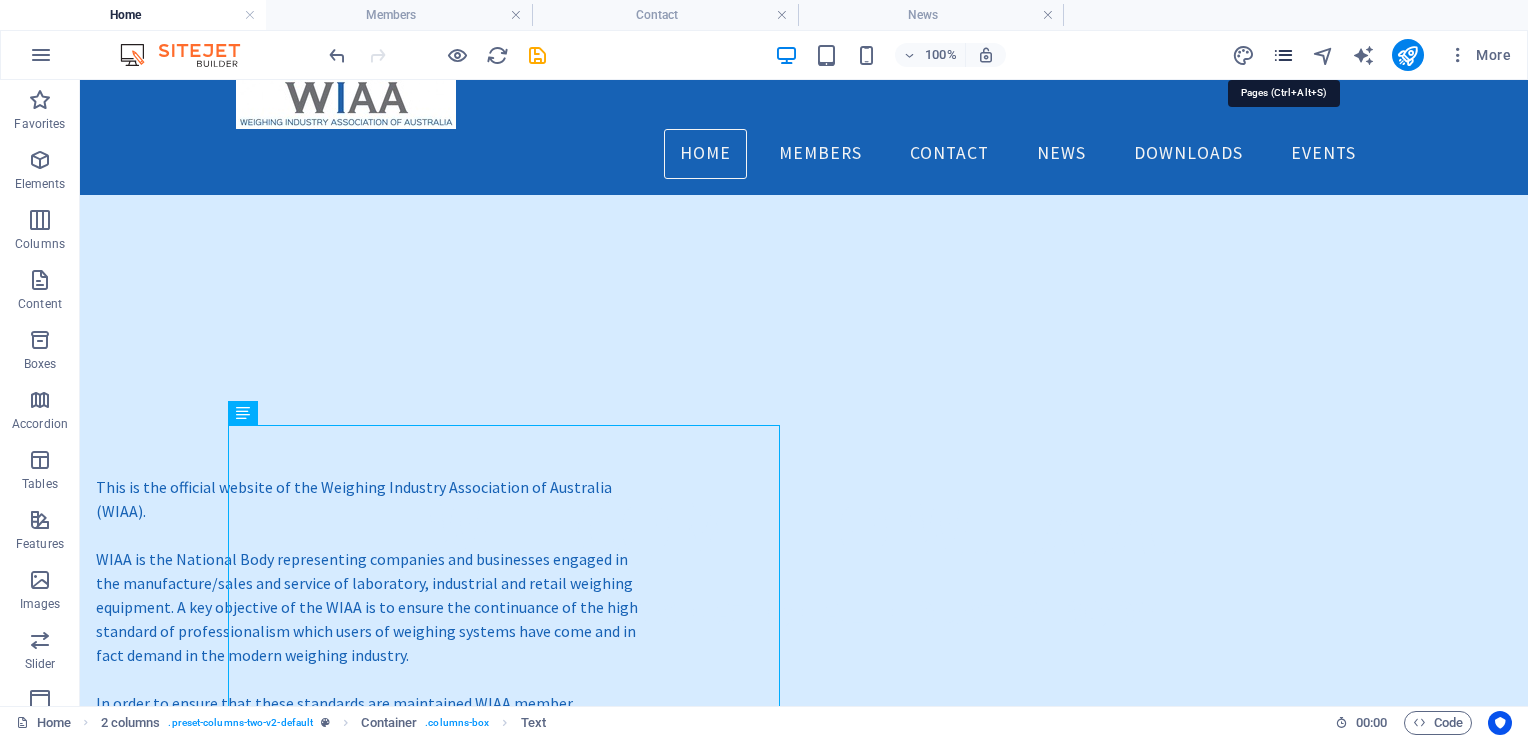 click at bounding box center [1283, 55] 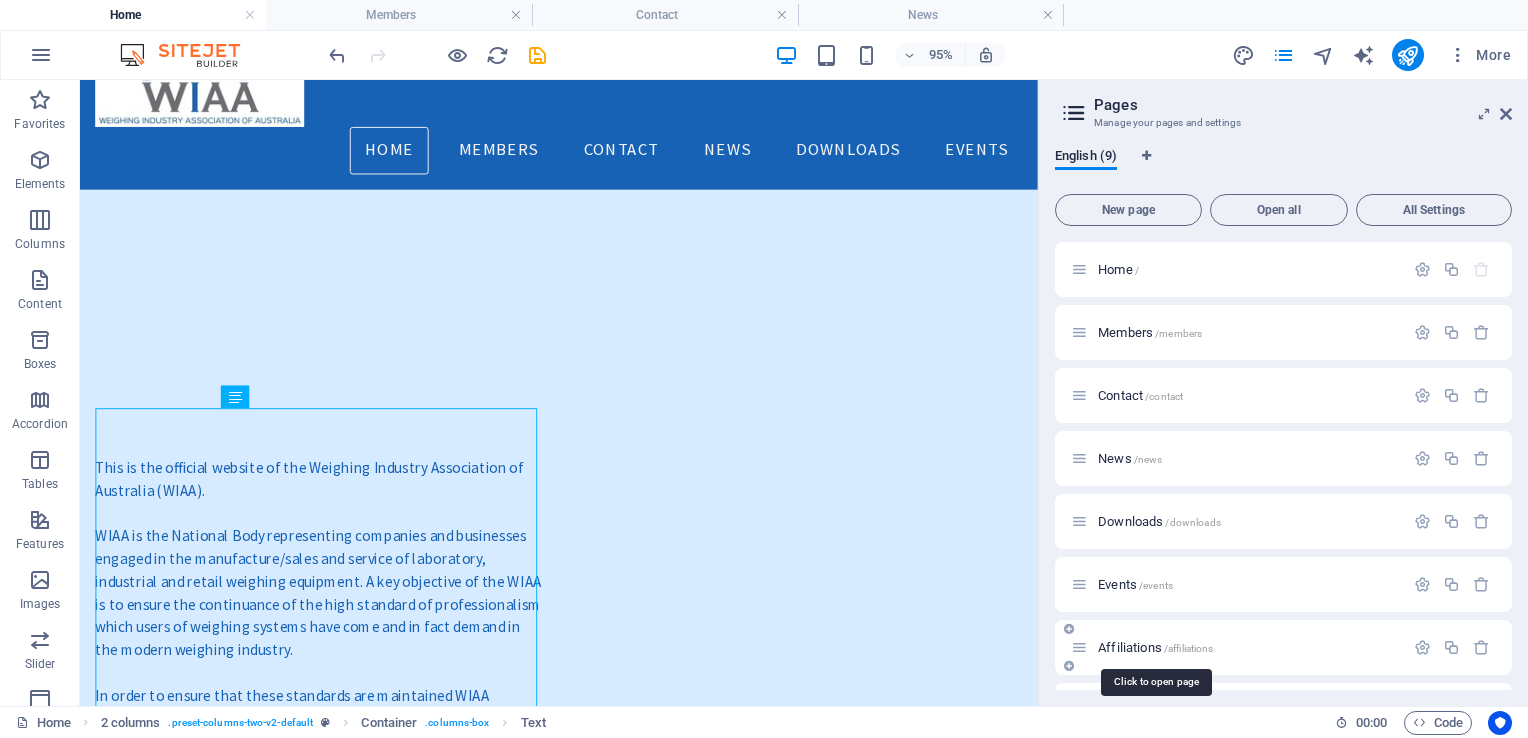 click on "Affiliations /affiliations" at bounding box center (1155, 647) 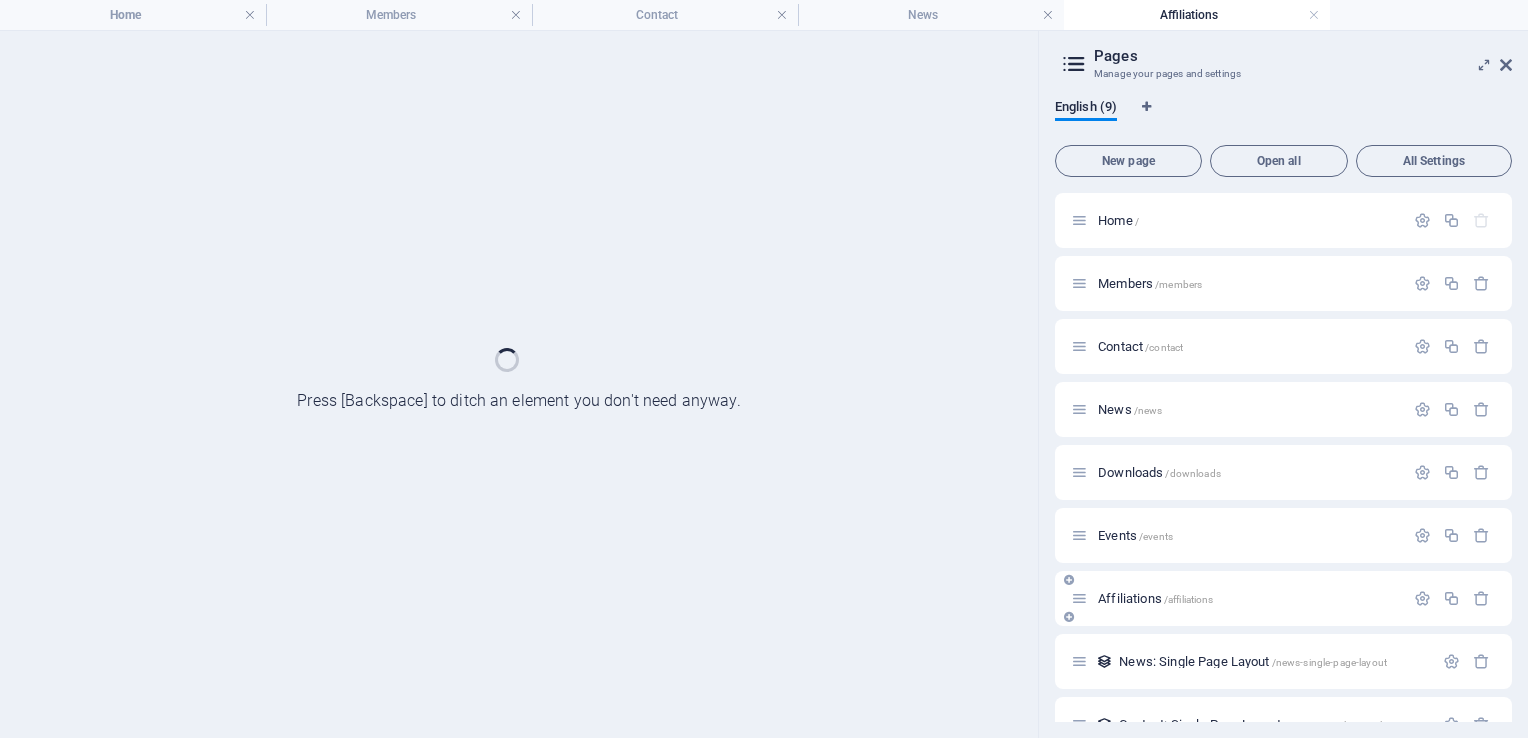 scroll, scrollTop: 0, scrollLeft: 0, axis: both 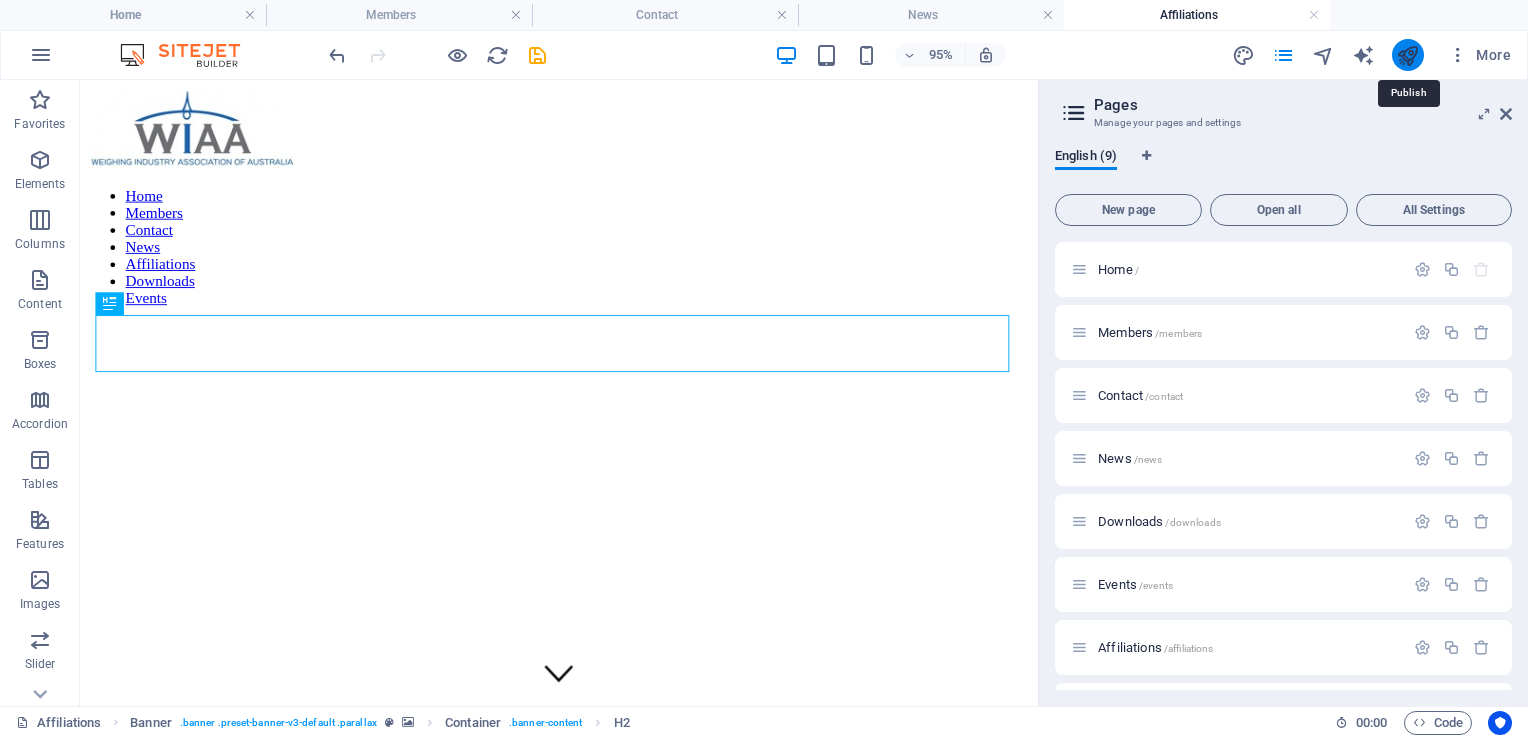 click at bounding box center (1407, 55) 